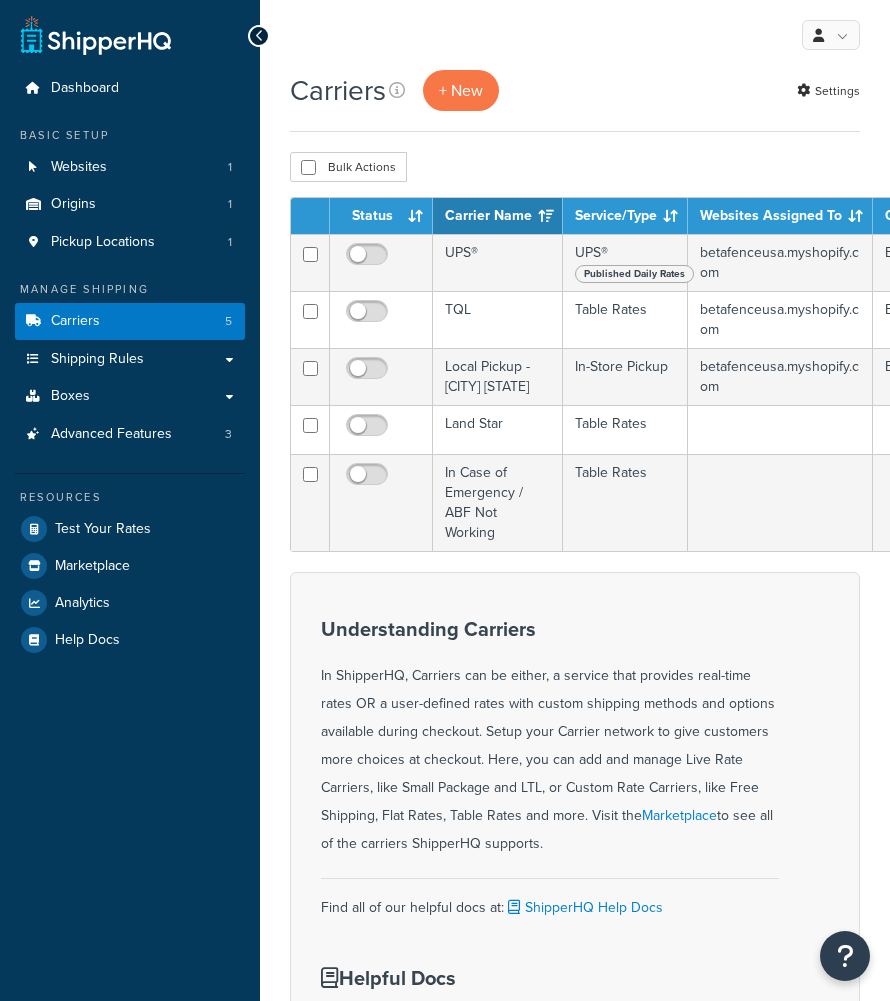 scroll, scrollTop: 0, scrollLeft: 0, axis: both 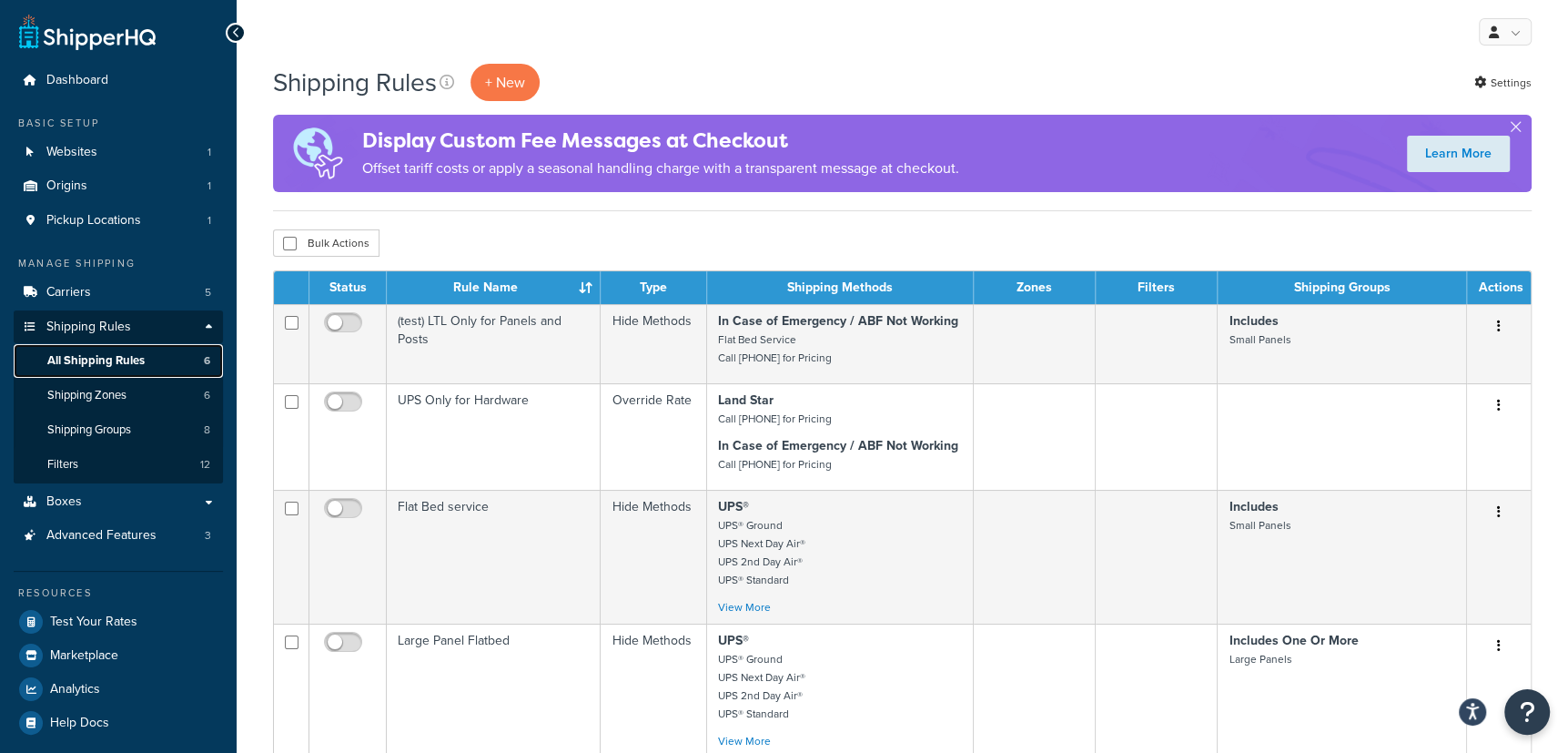 click on "All Shipping Rules" at bounding box center (96, 361) 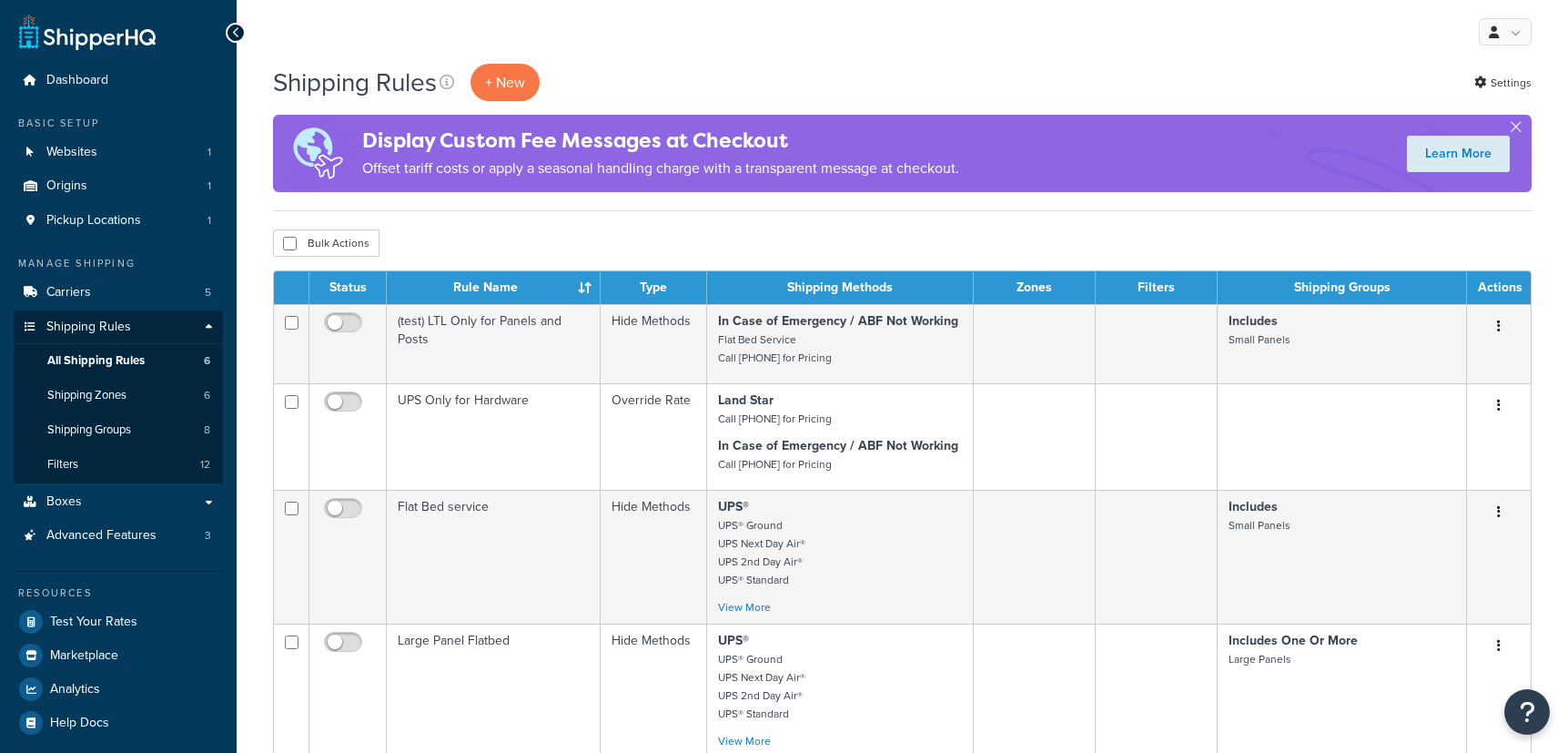 scroll, scrollTop: 0, scrollLeft: 0, axis: both 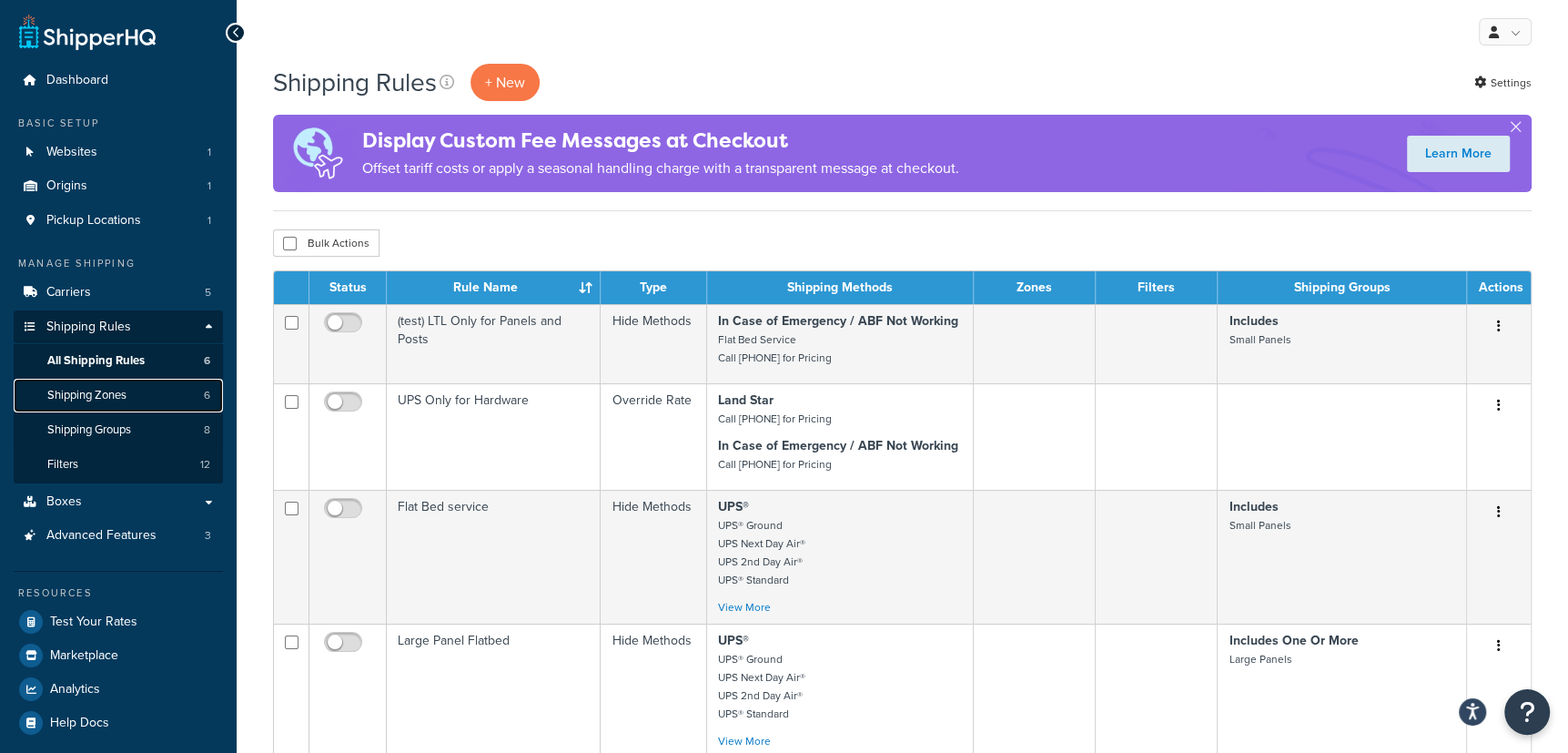 click on "Shipping Zones" at bounding box center (86, 395) 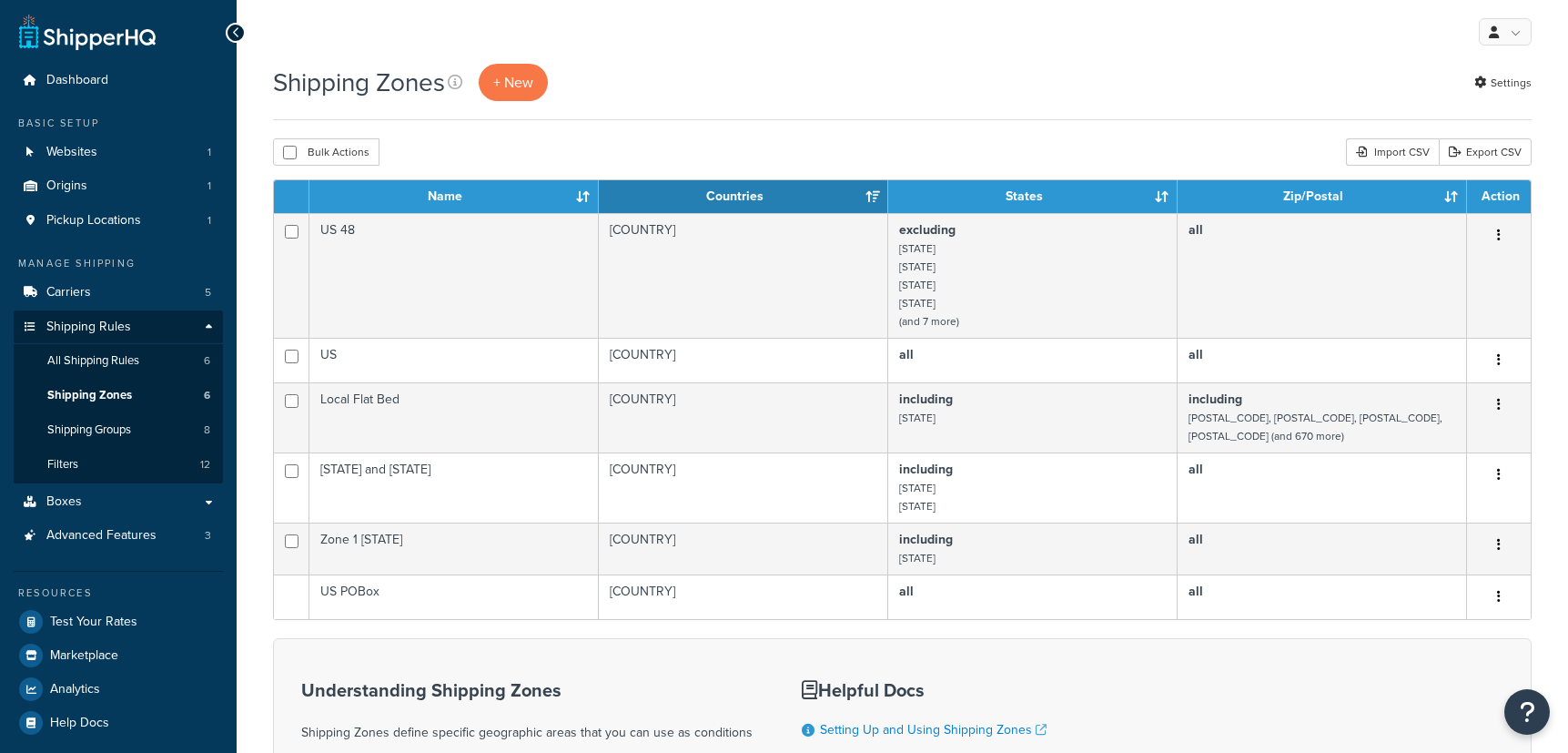 scroll, scrollTop: 0, scrollLeft: 0, axis: both 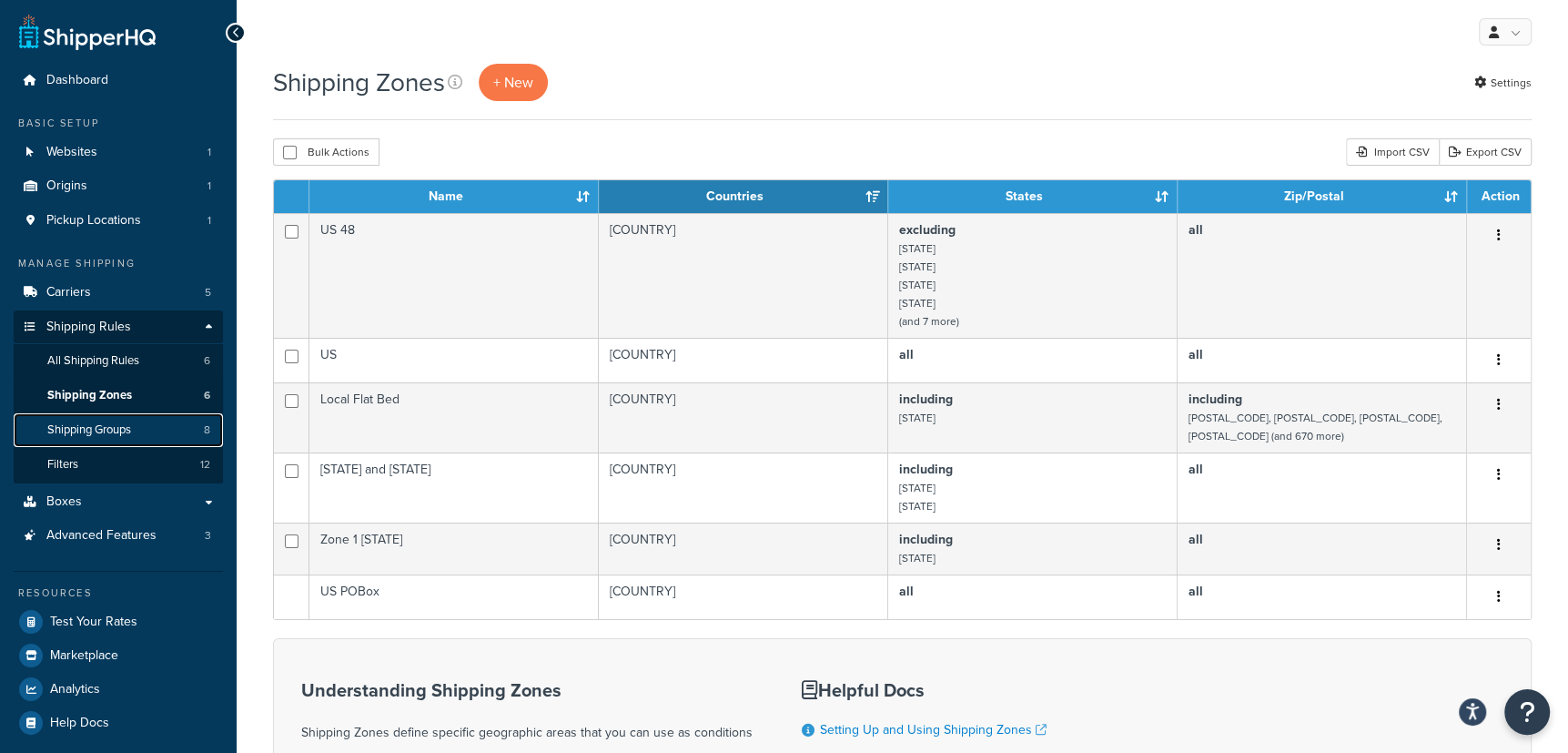 click on "Shipping Groups" at bounding box center [89, 430] 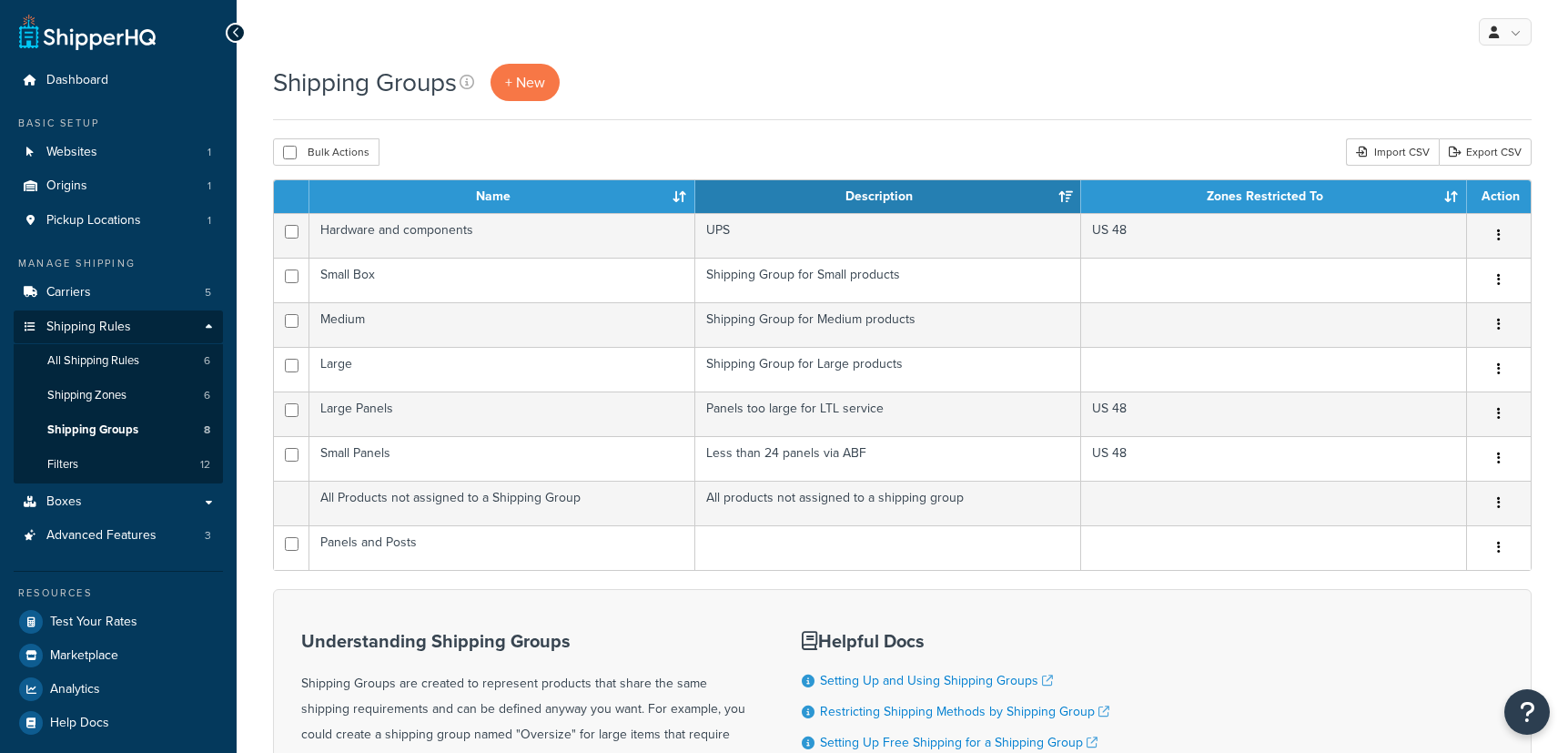 scroll, scrollTop: 0, scrollLeft: 0, axis: both 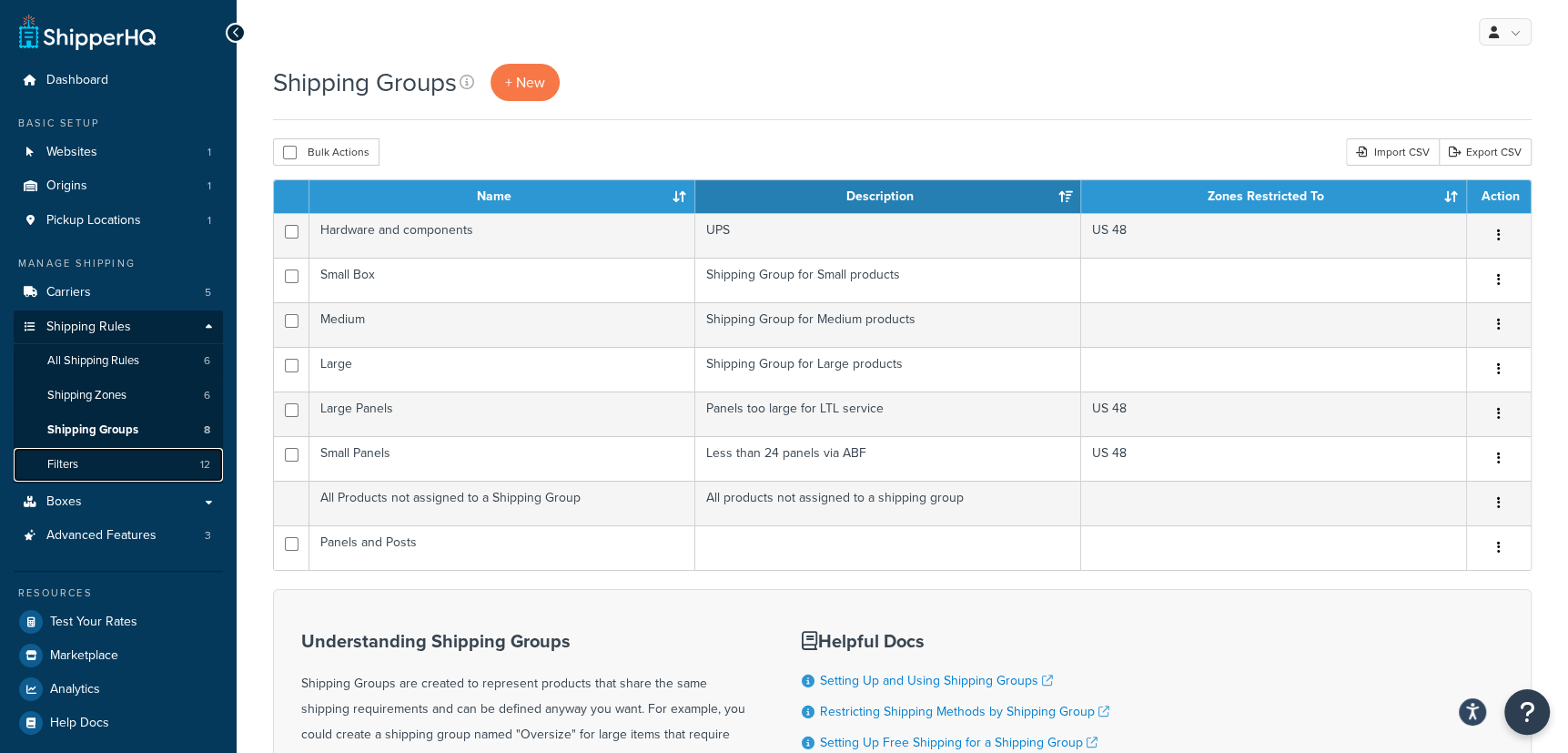 click on "Filters
12" at bounding box center [118, 464] 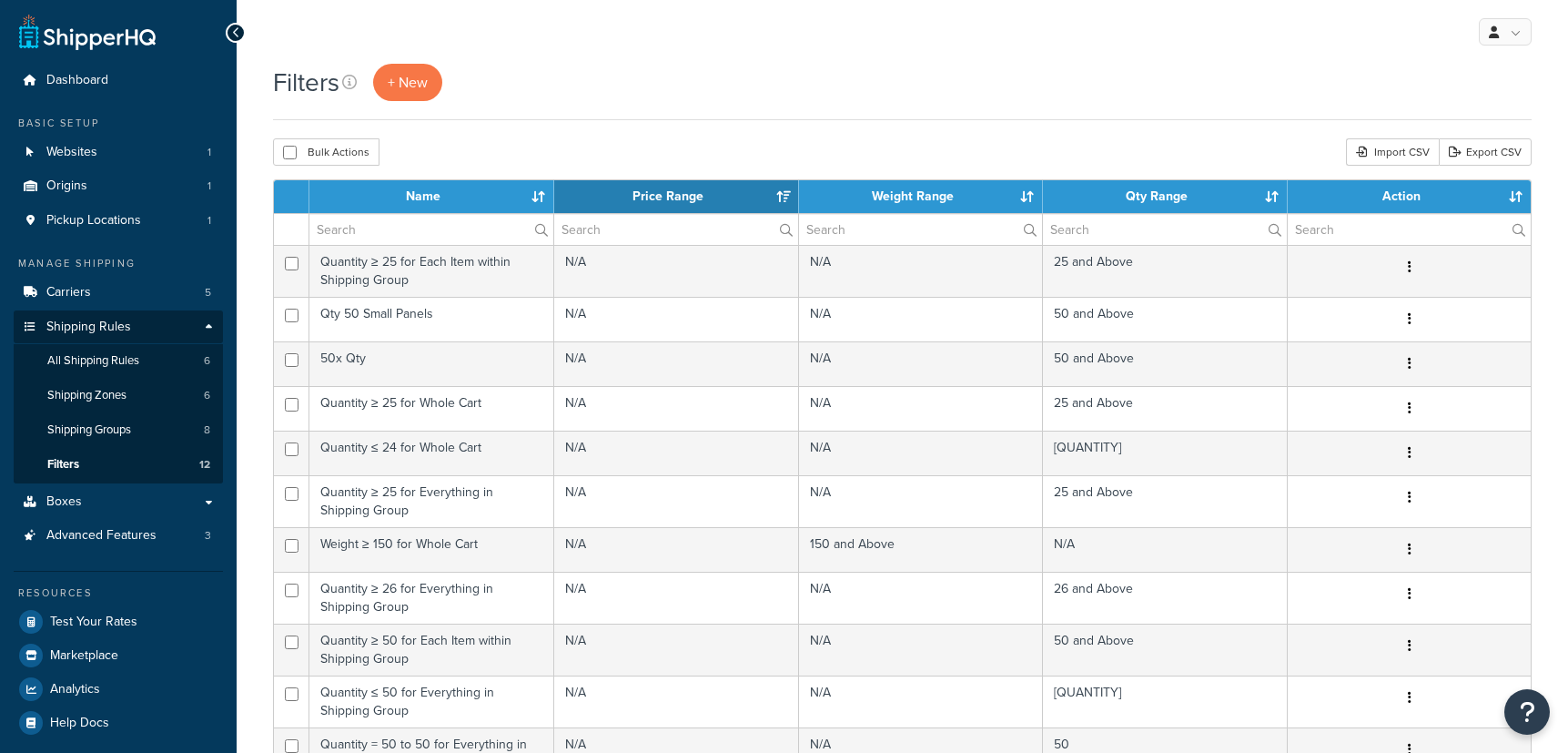 select on "15" 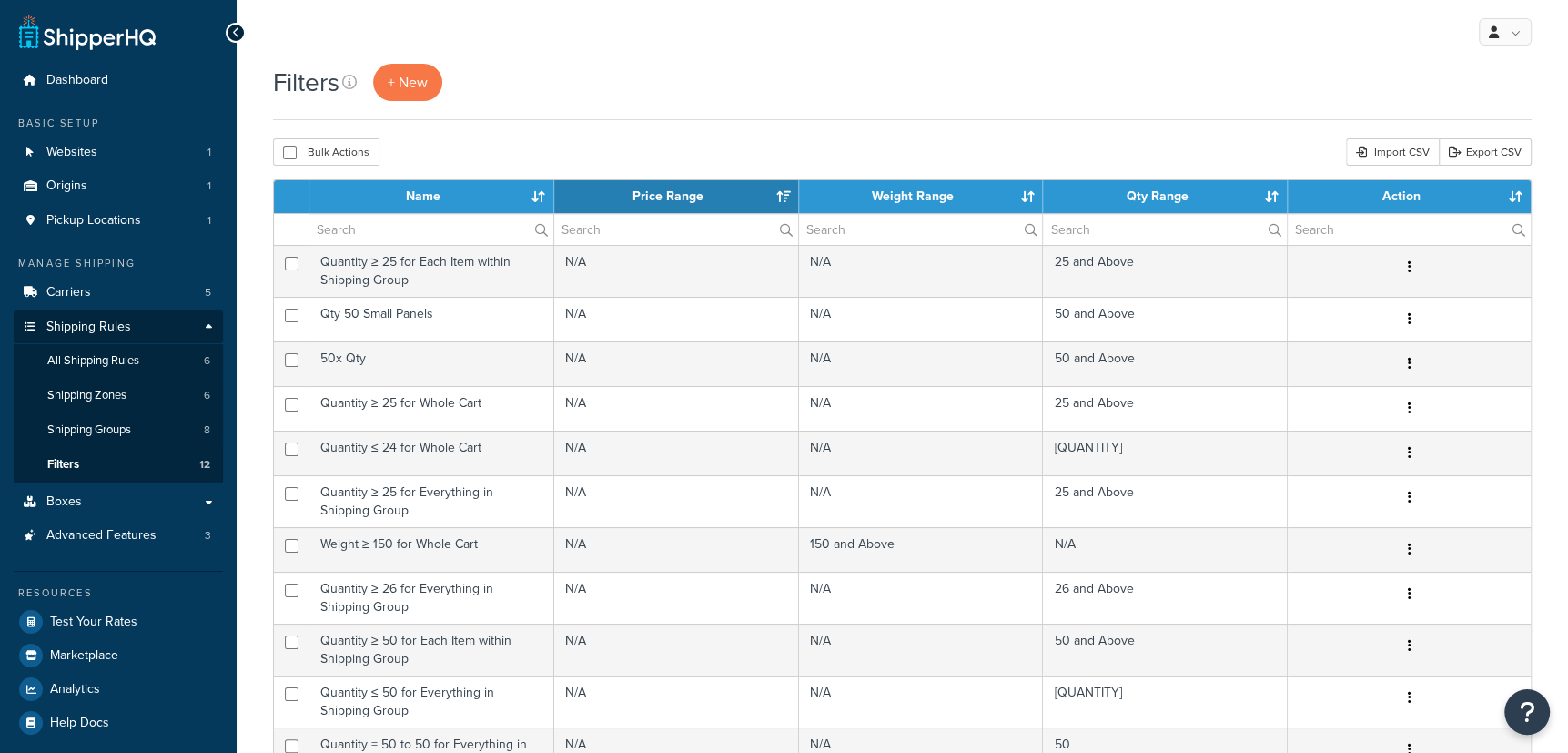 scroll, scrollTop: 0, scrollLeft: 0, axis: both 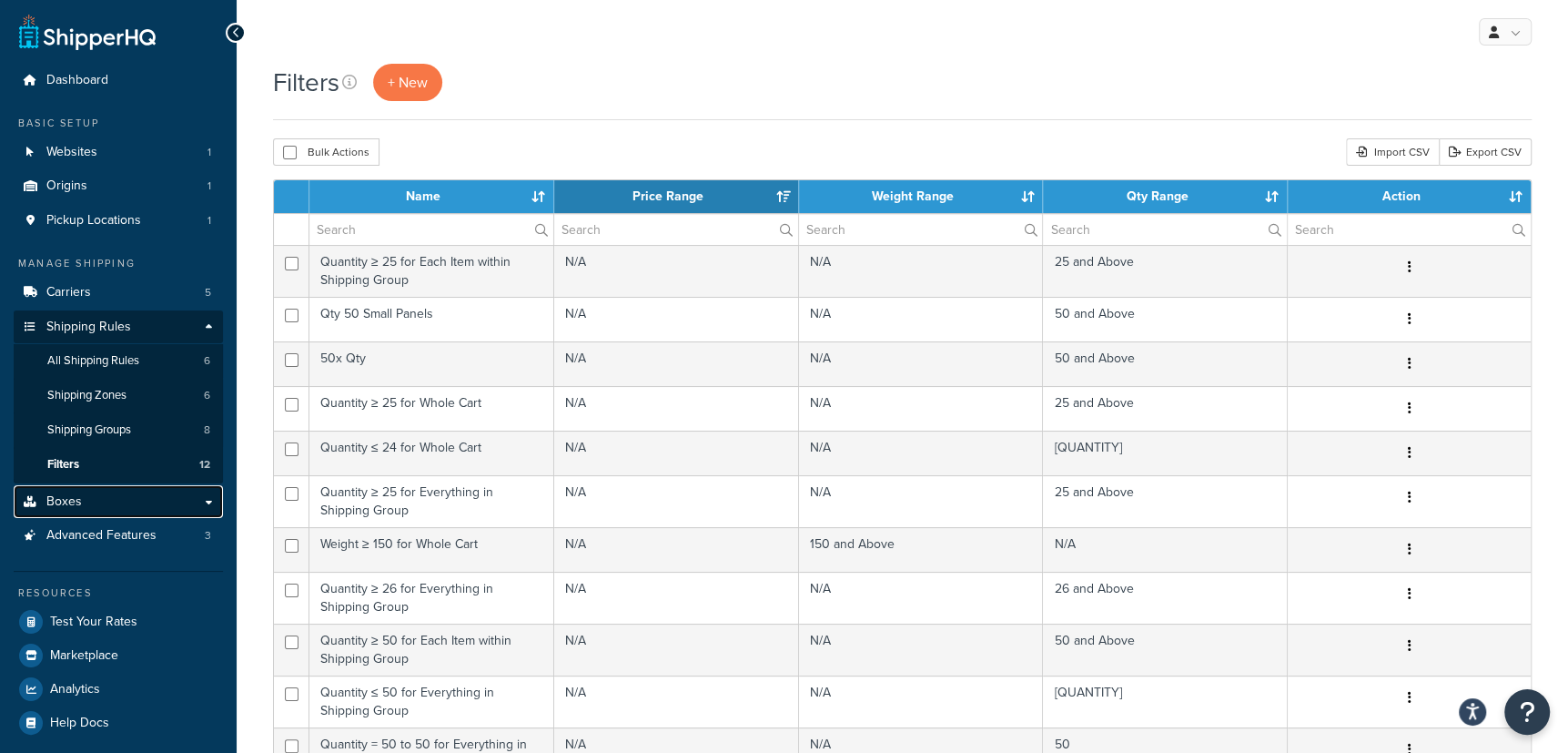 click on "Boxes" at bounding box center (118, 502) 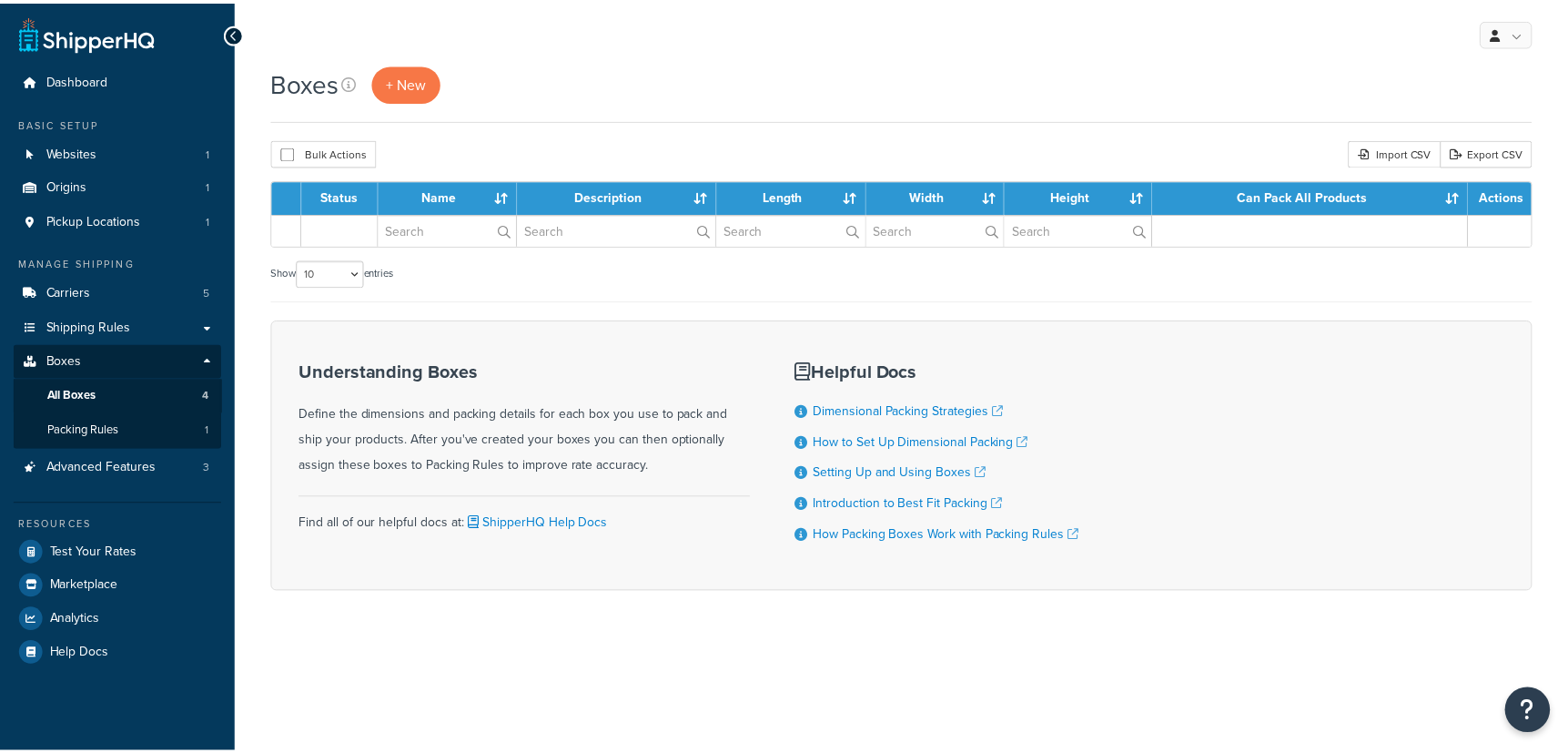 scroll, scrollTop: 0, scrollLeft: 0, axis: both 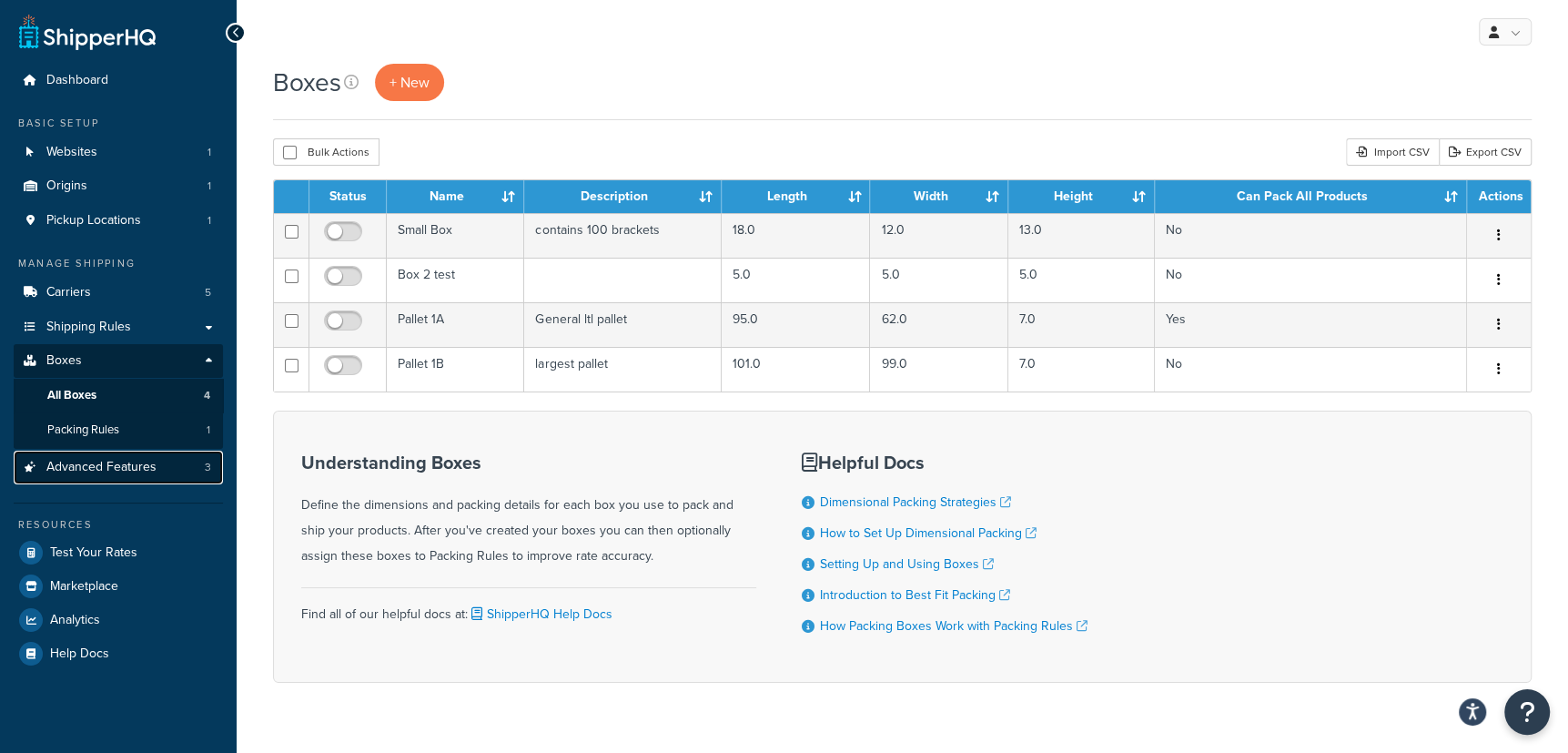 click on "Advanced Features" at bounding box center [101, 467] 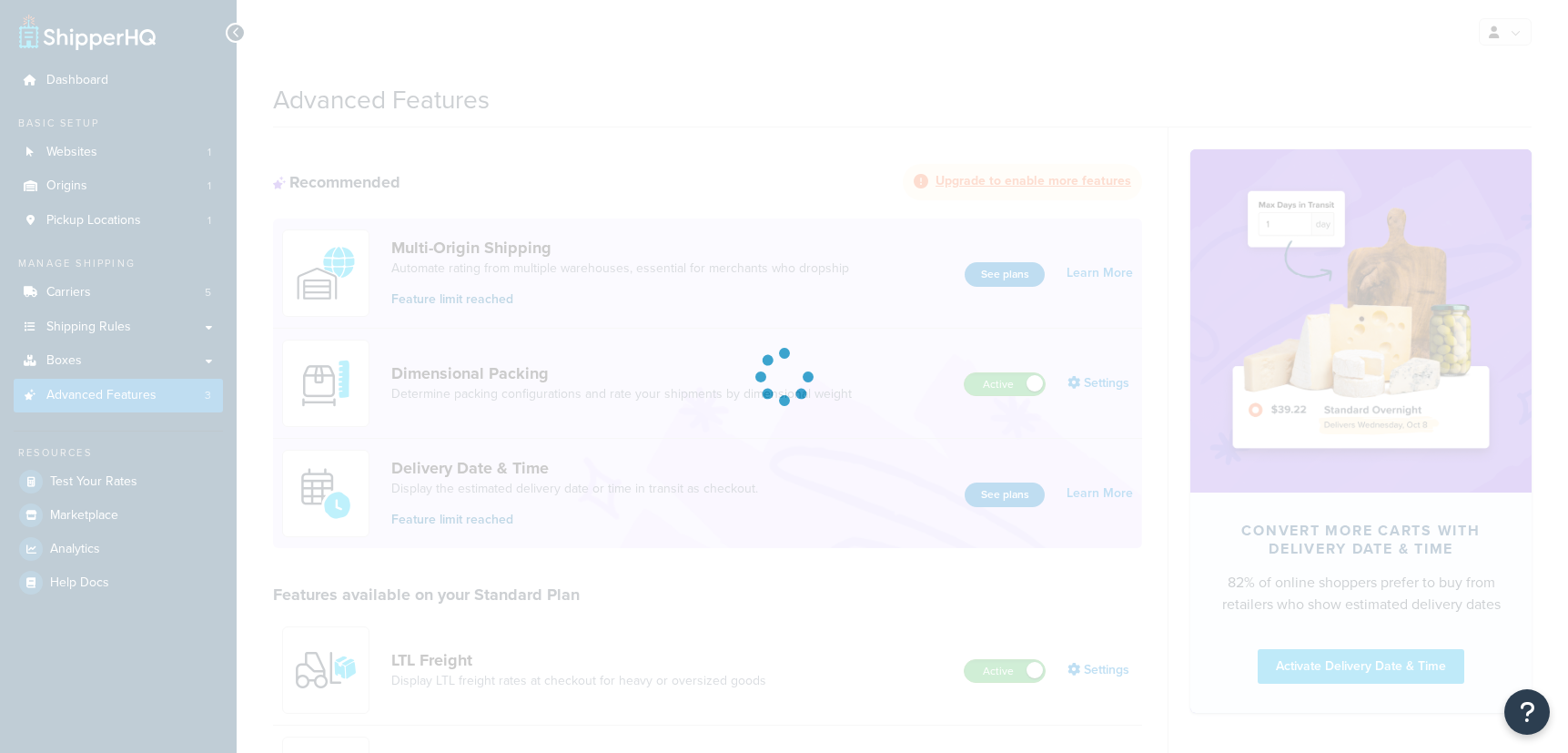 scroll, scrollTop: 0, scrollLeft: 0, axis: both 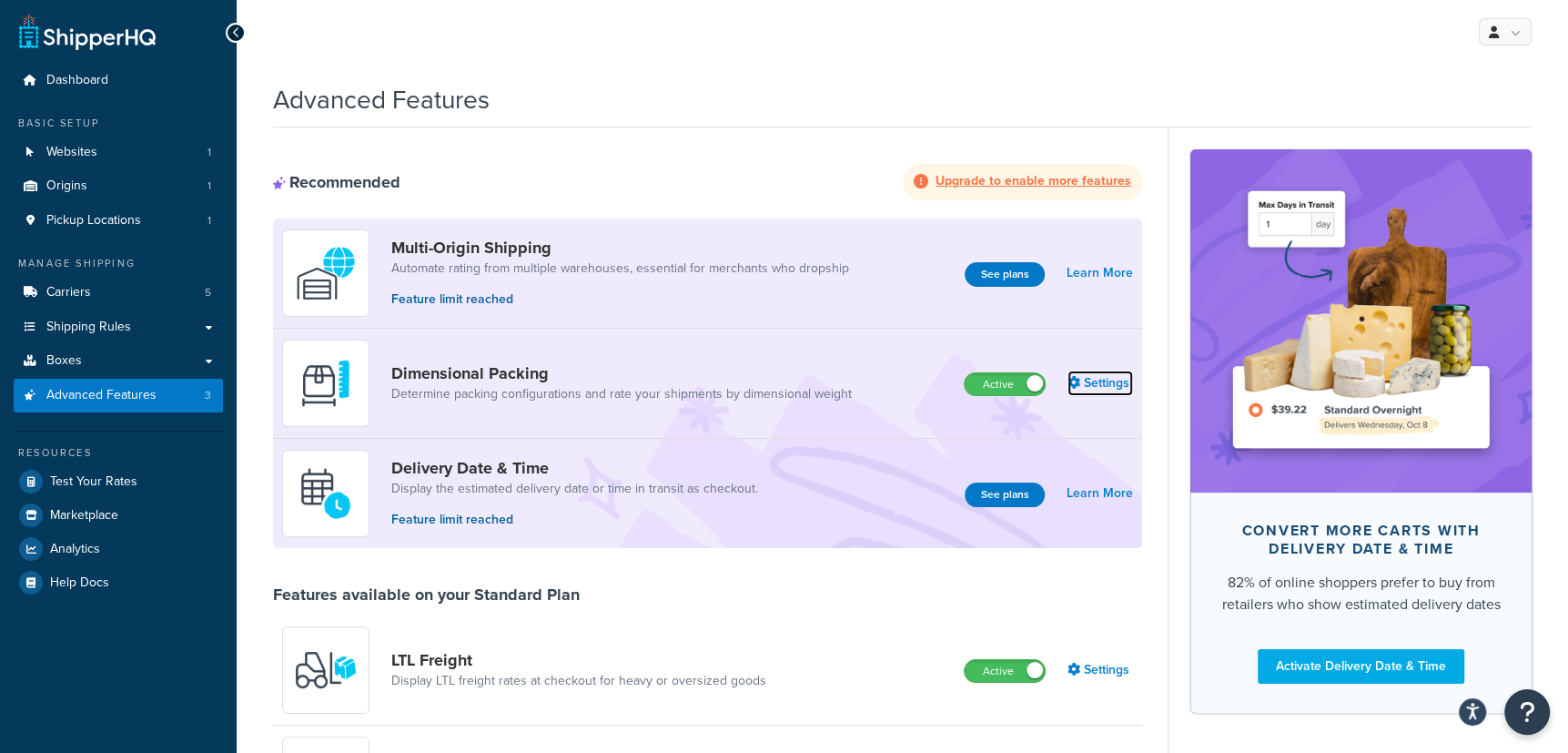 click on "Settings" at bounding box center [1100, 383] 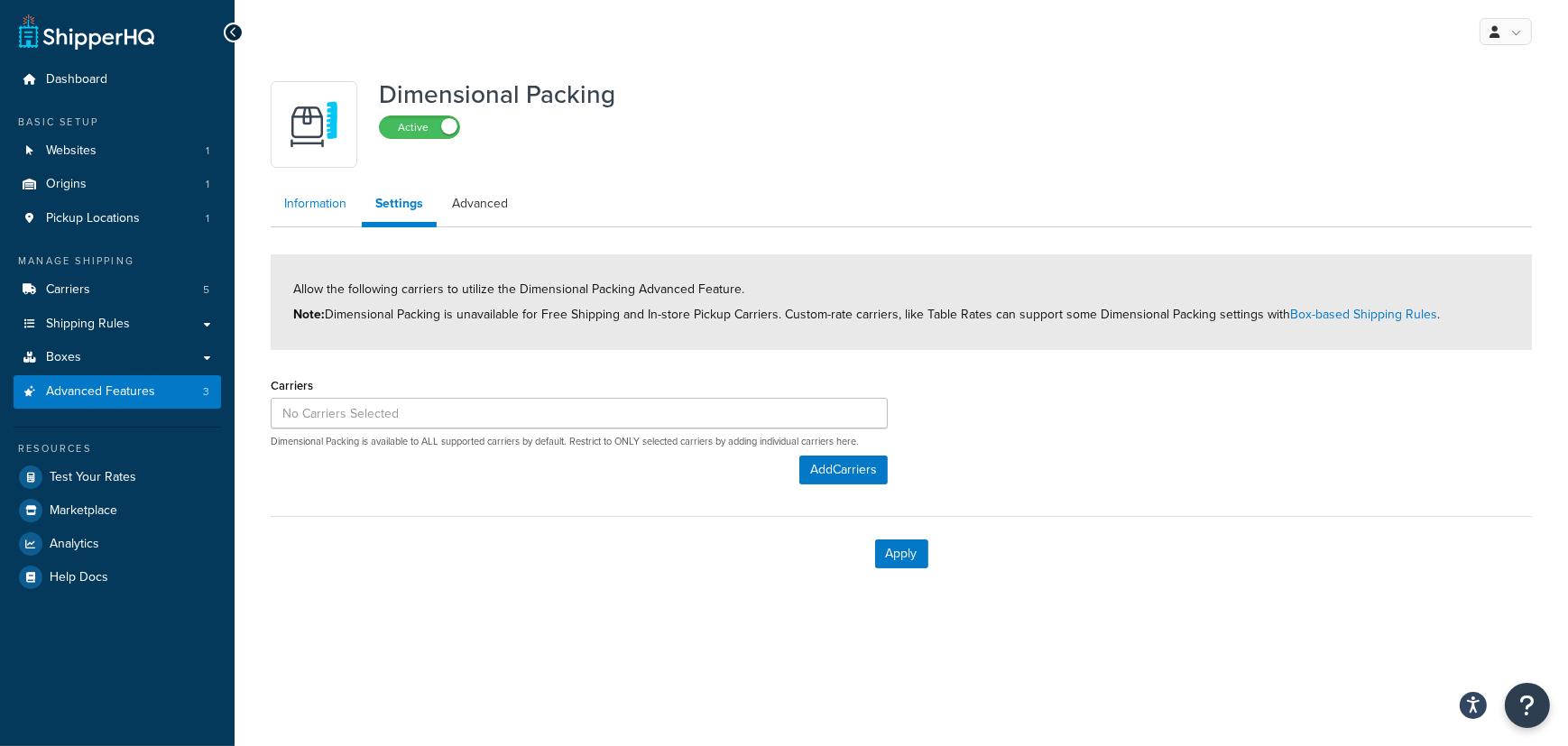 click on "Information" at bounding box center (315, 204) 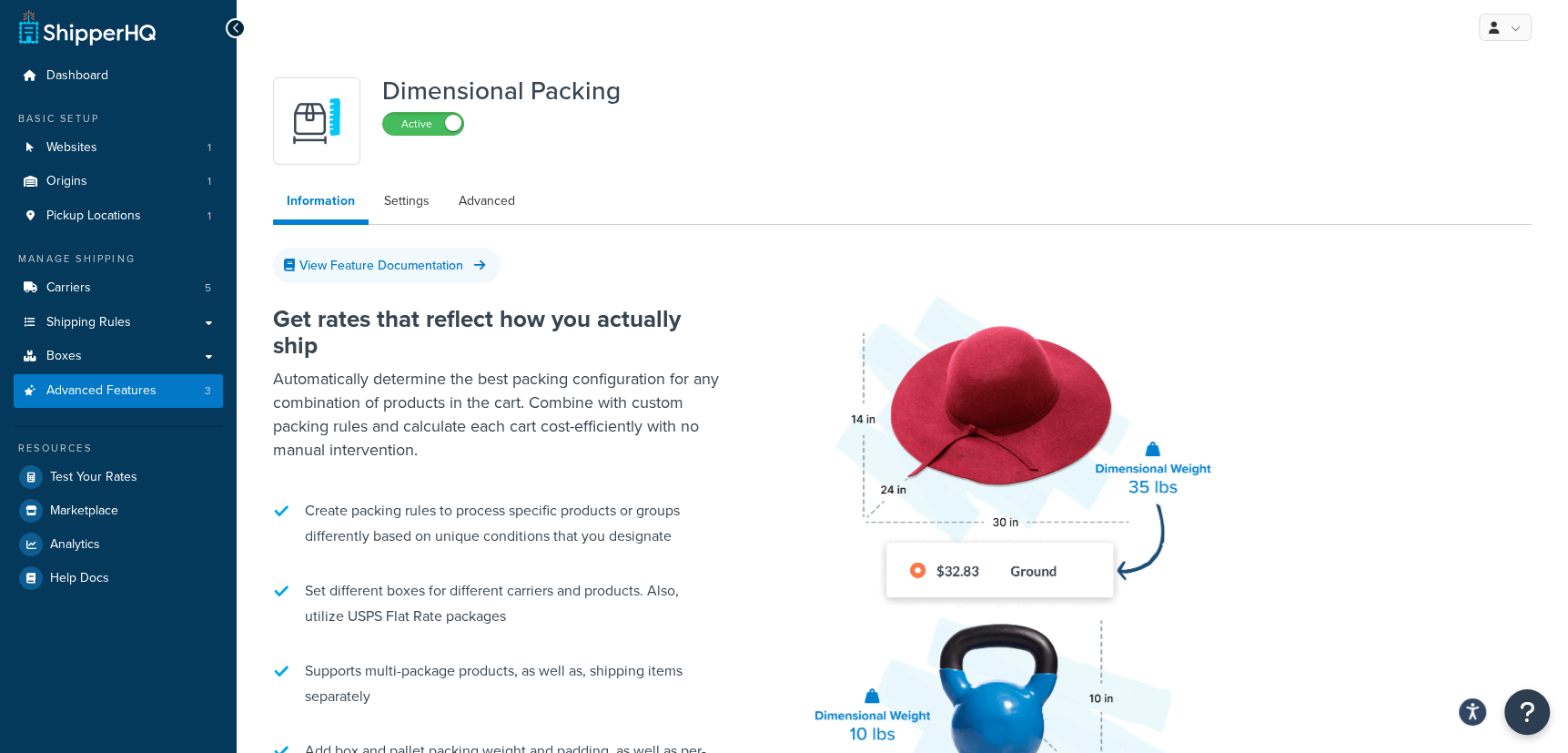 scroll, scrollTop: 0, scrollLeft: 0, axis: both 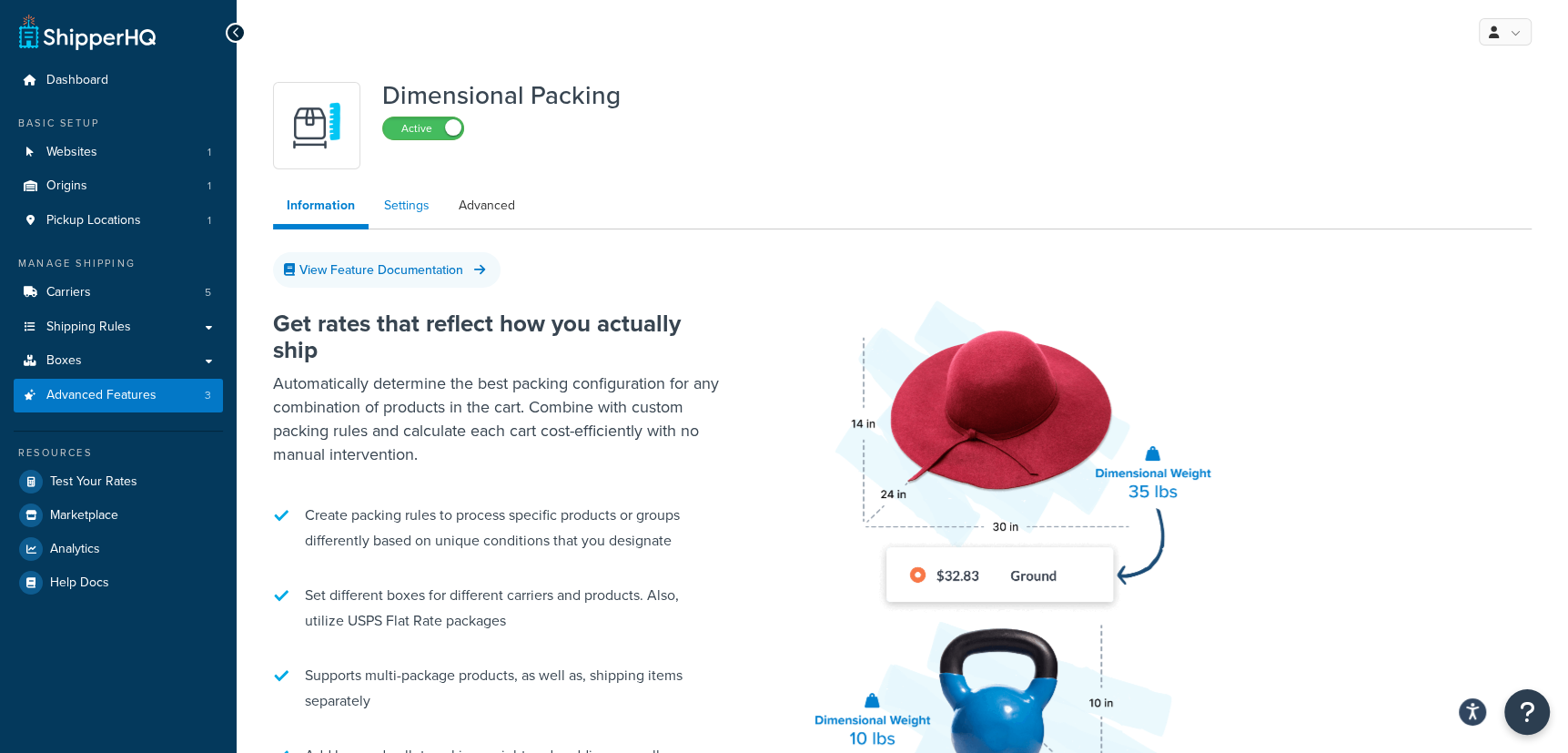 click on "Settings" at bounding box center (407, 206) 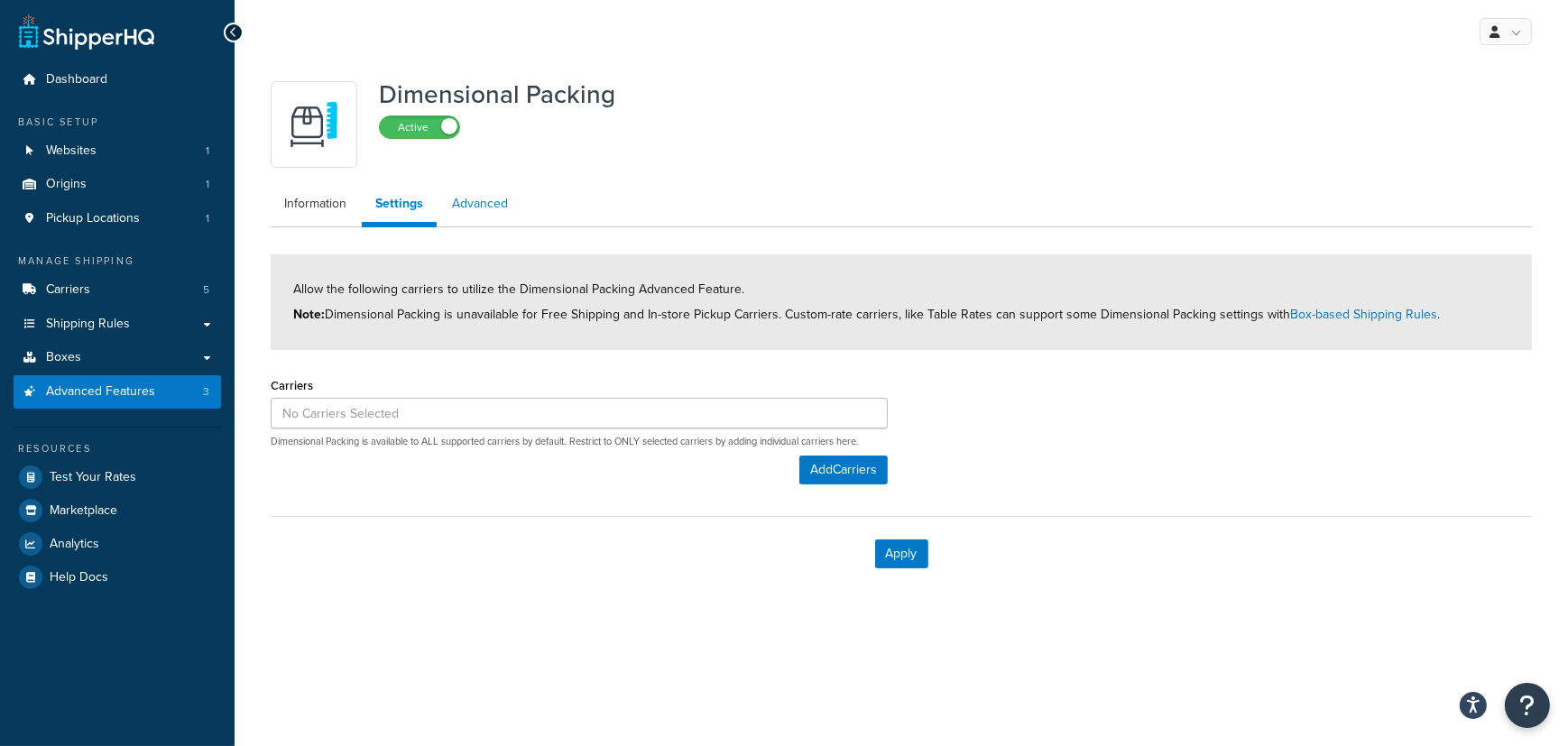 click on "Advanced" at bounding box center (480, 204) 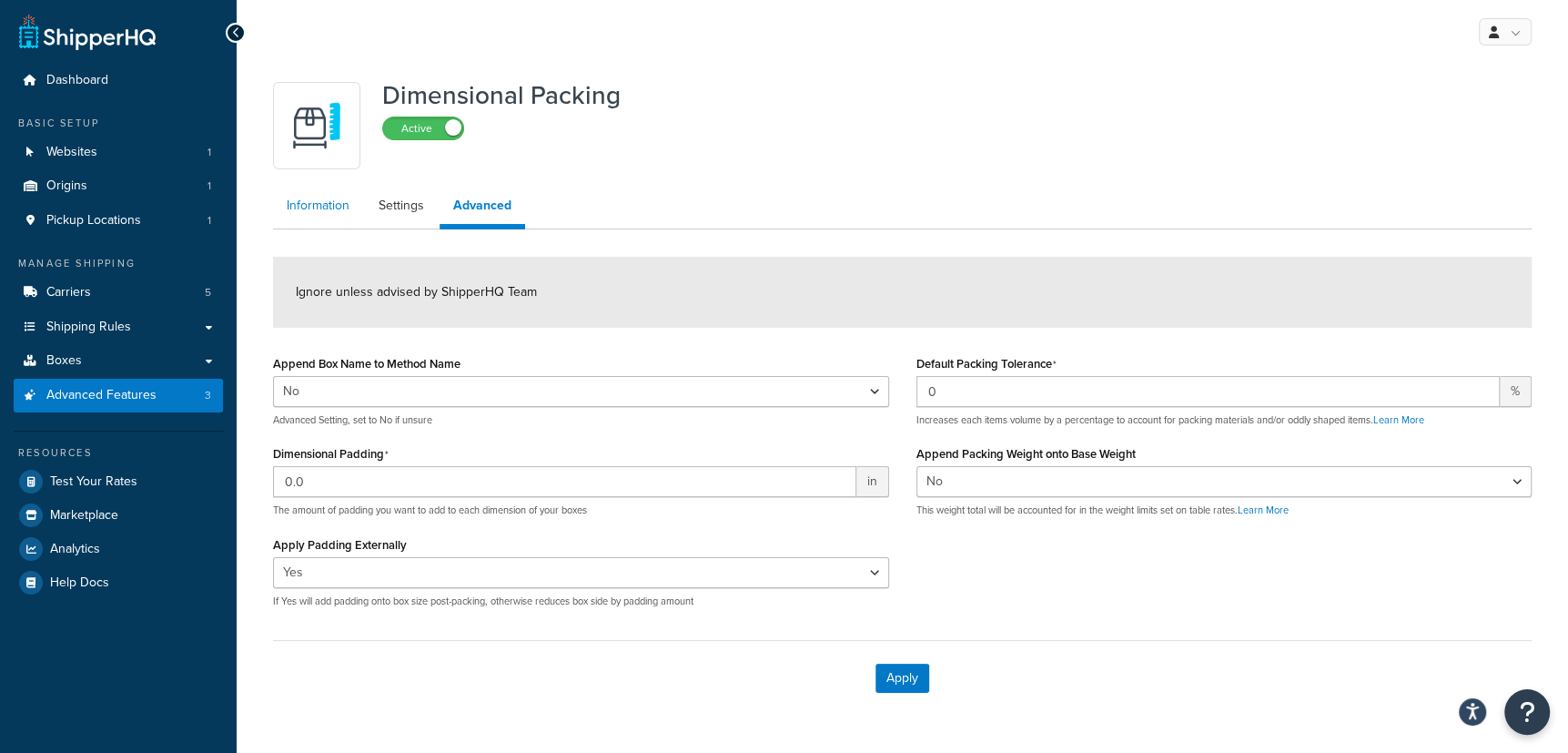 click on "Information" at bounding box center (318, 206) 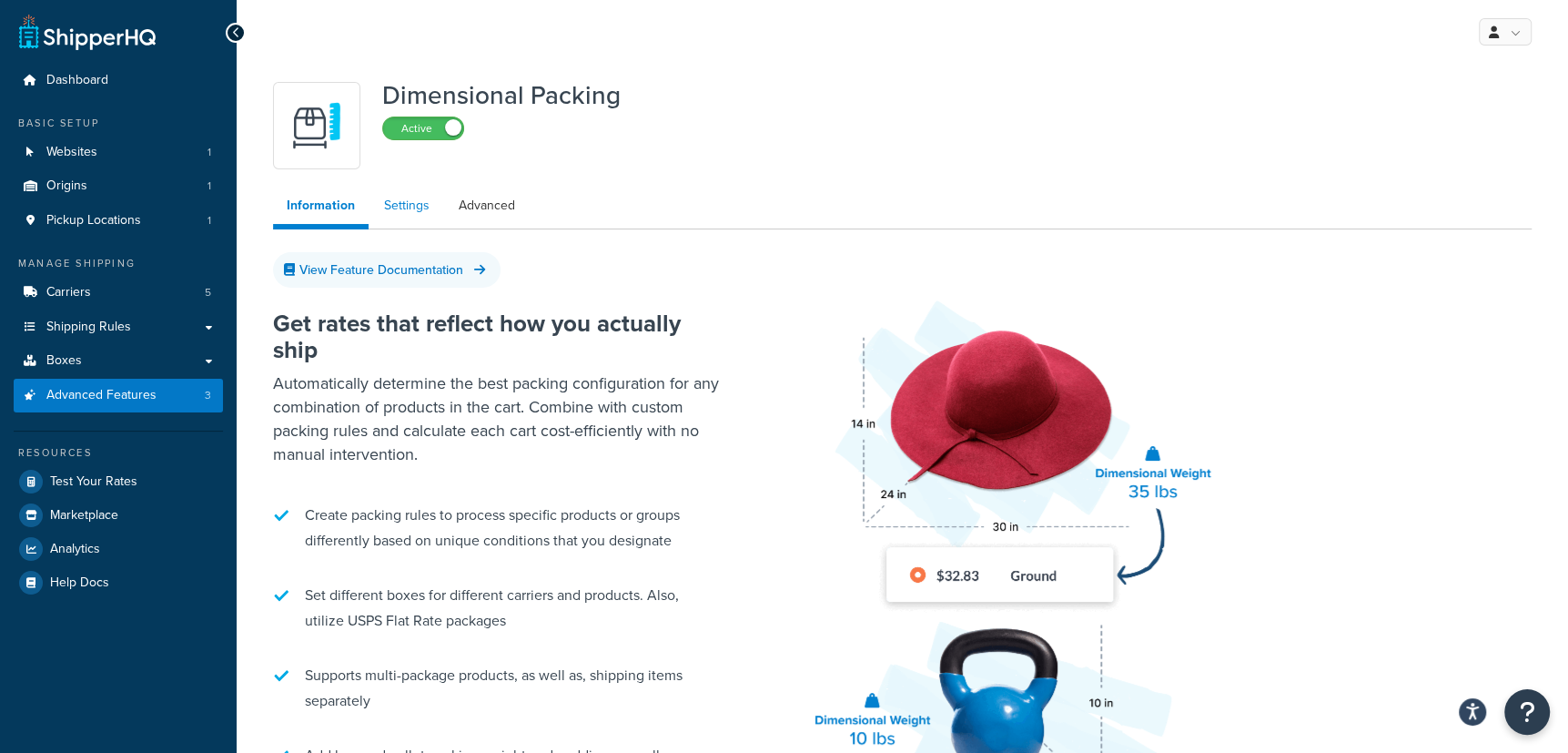 click on "Settings" at bounding box center (407, 206) 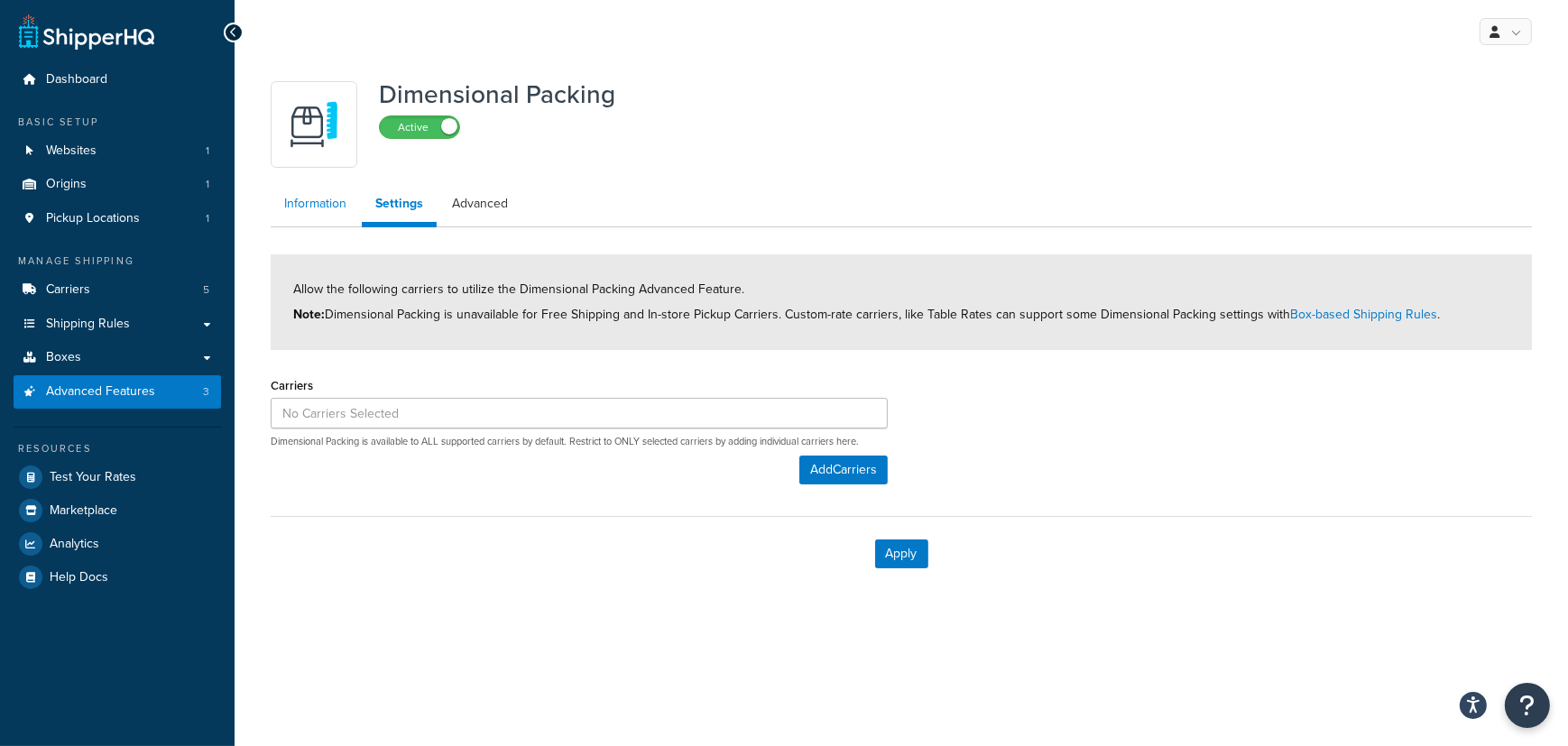 click on "Information" at bounding box center [315, 204] 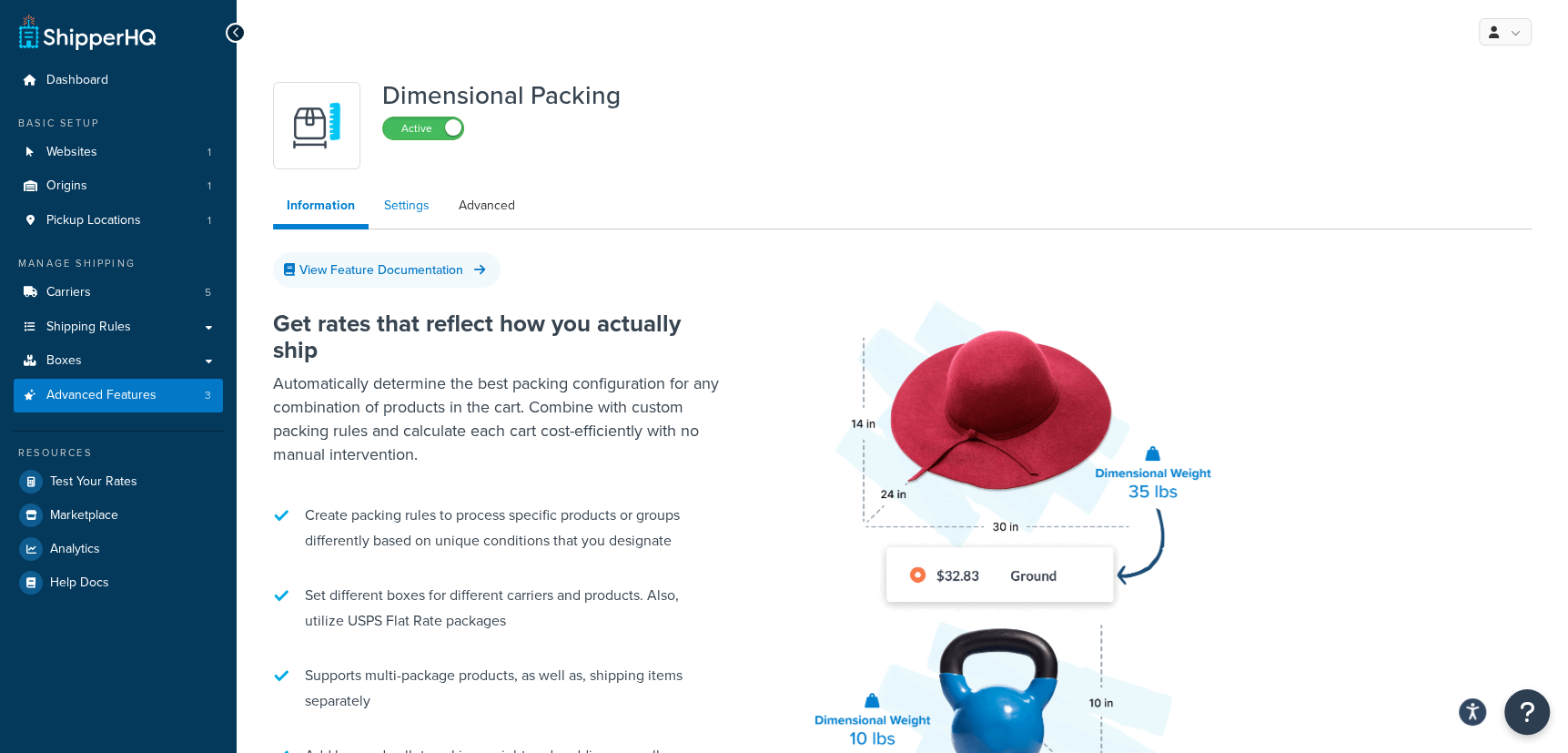 click on "Settings" at bounding box center (407, 206) 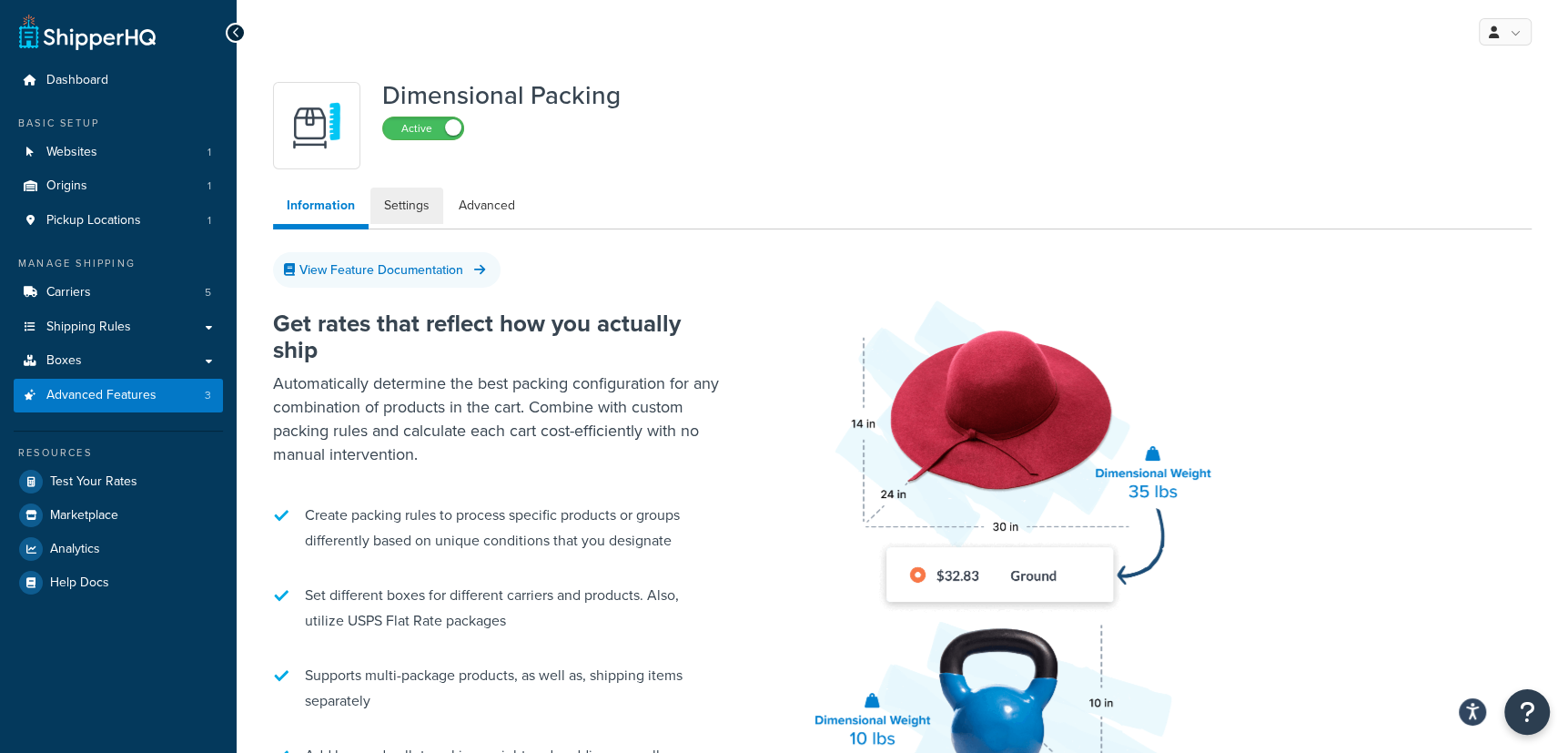 select on "false" 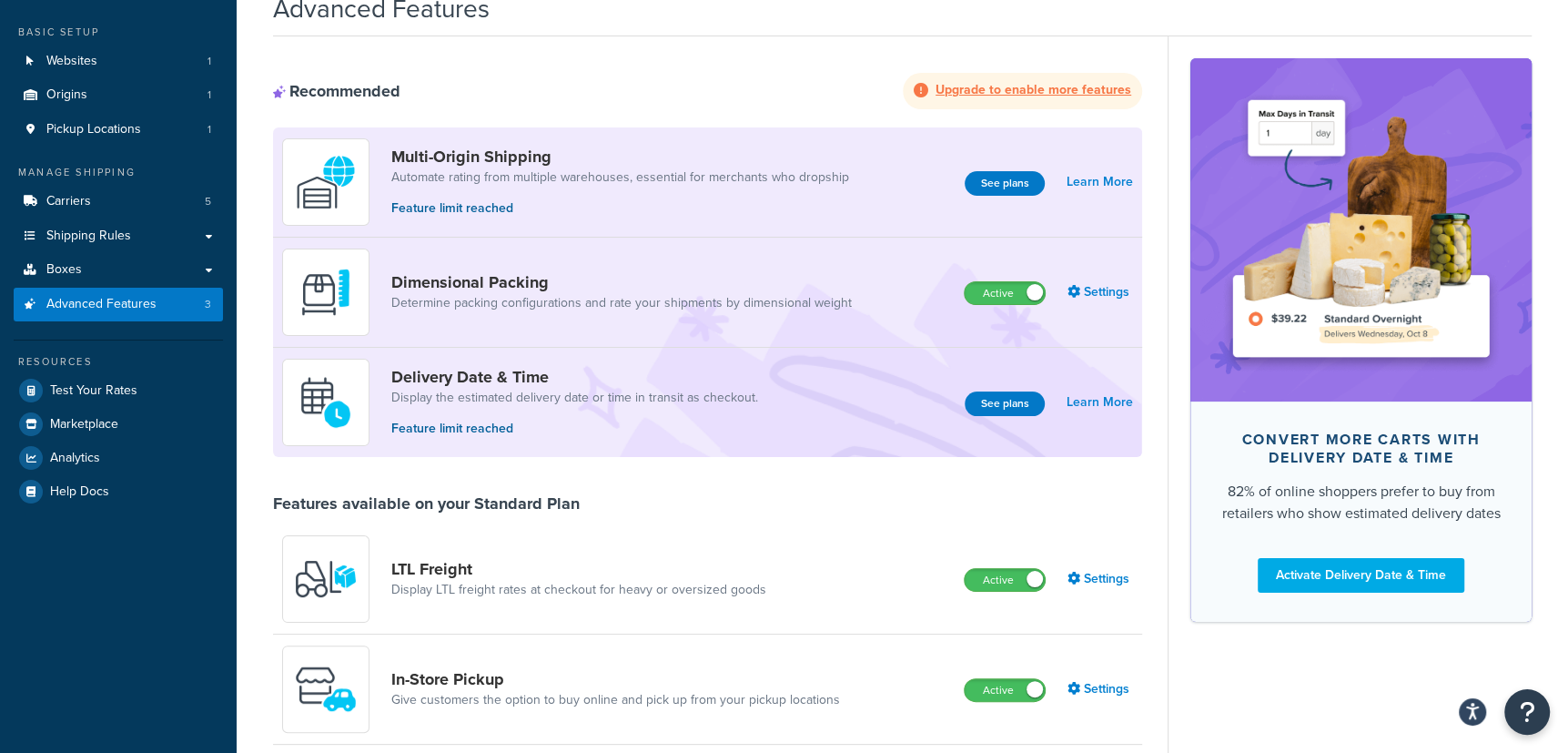 scroll, scrollTop: 73, scrollLeft: 0, axis: vertical 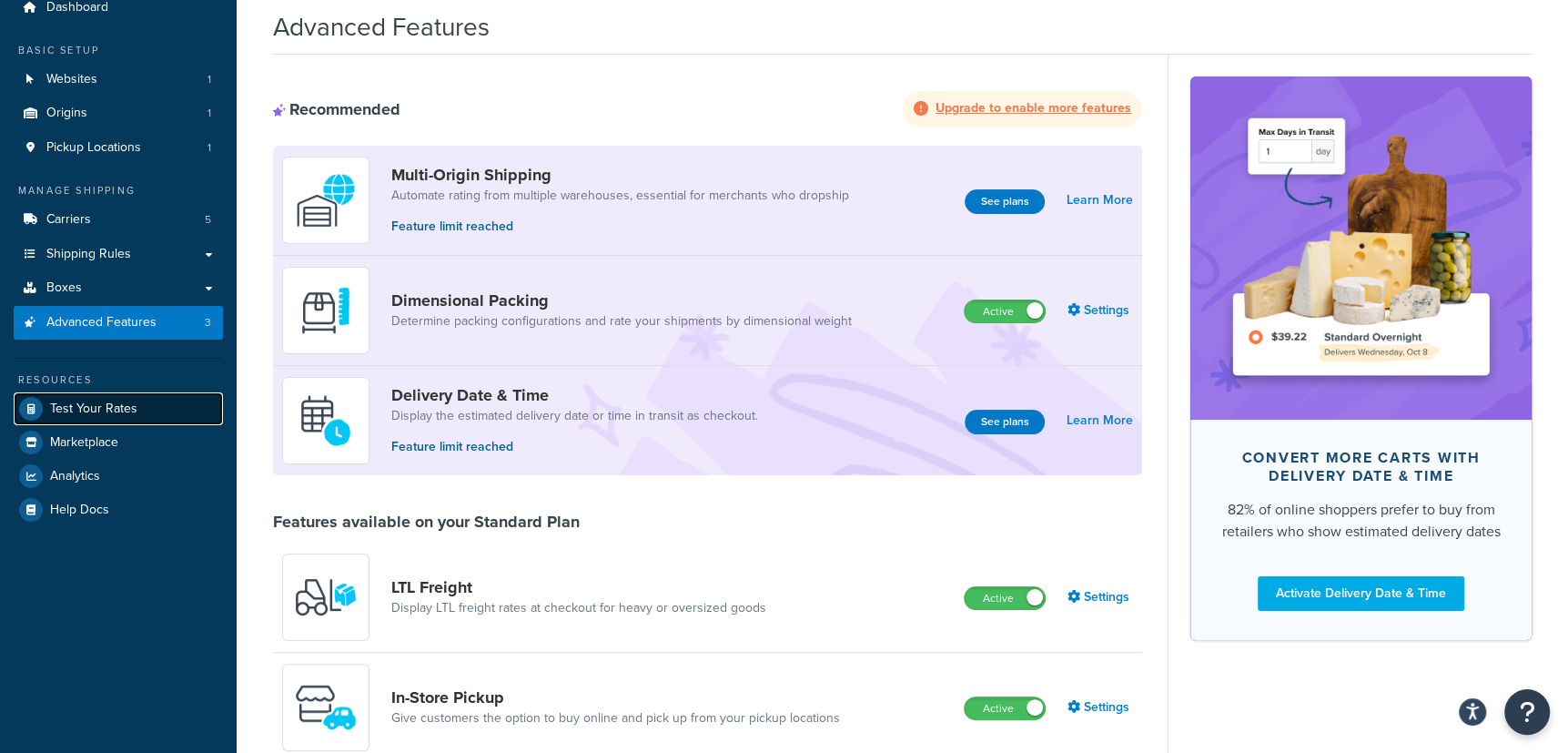click on "Test Your Rates" at bounding box center (94, 409) 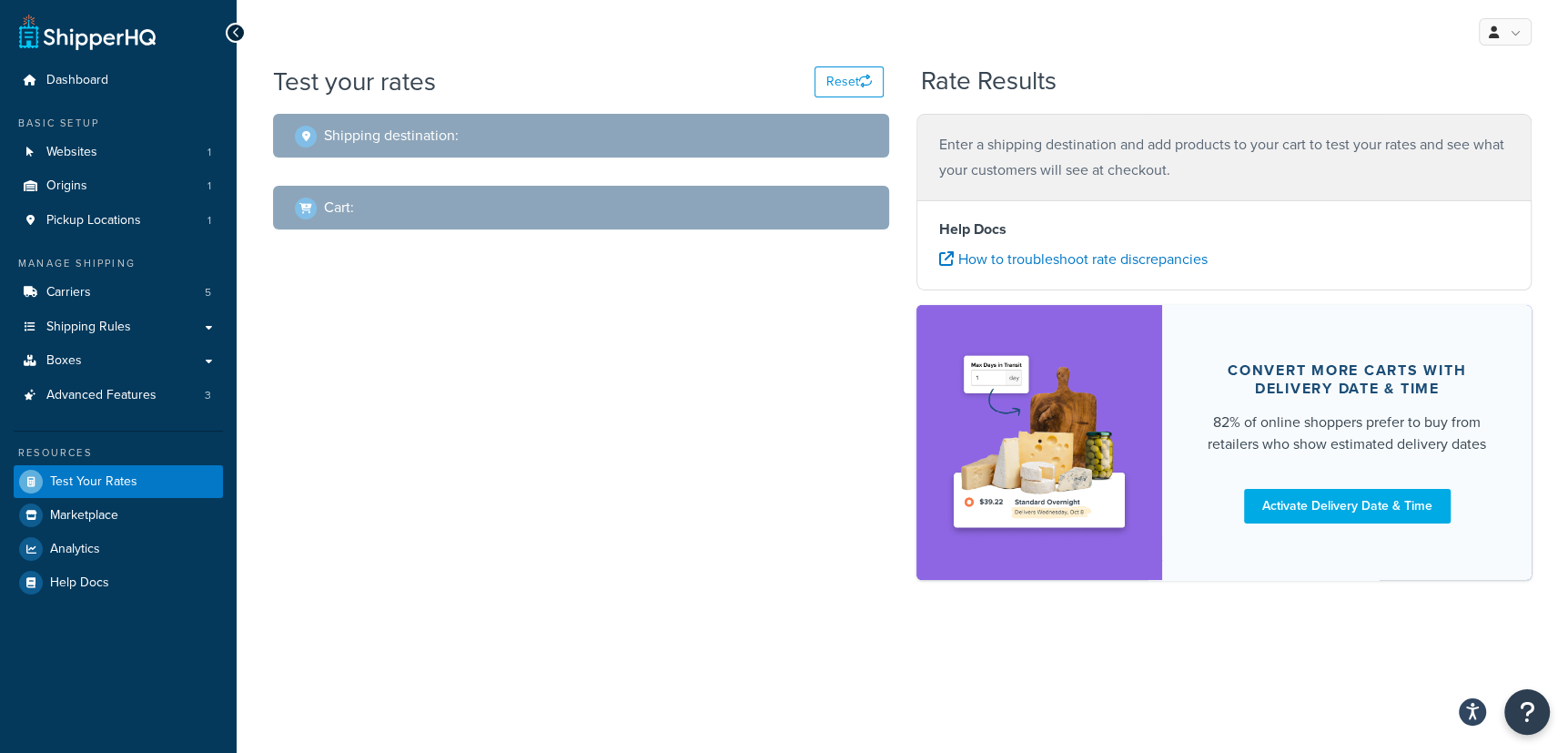 scroll, scrollTop: 0, scrollLeft: 0, axis: both 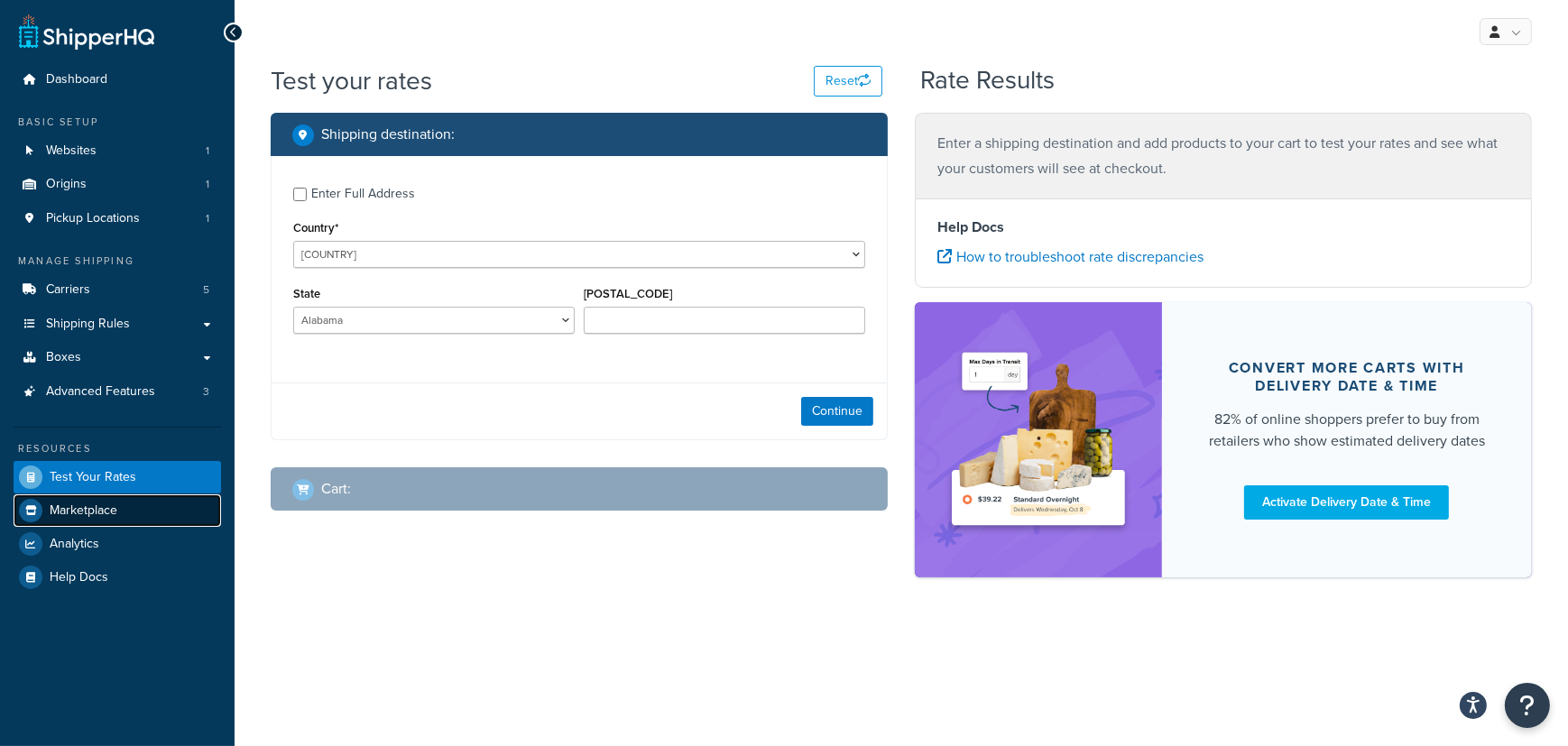 click on "Marketplace" at bounding box center (83, 511) 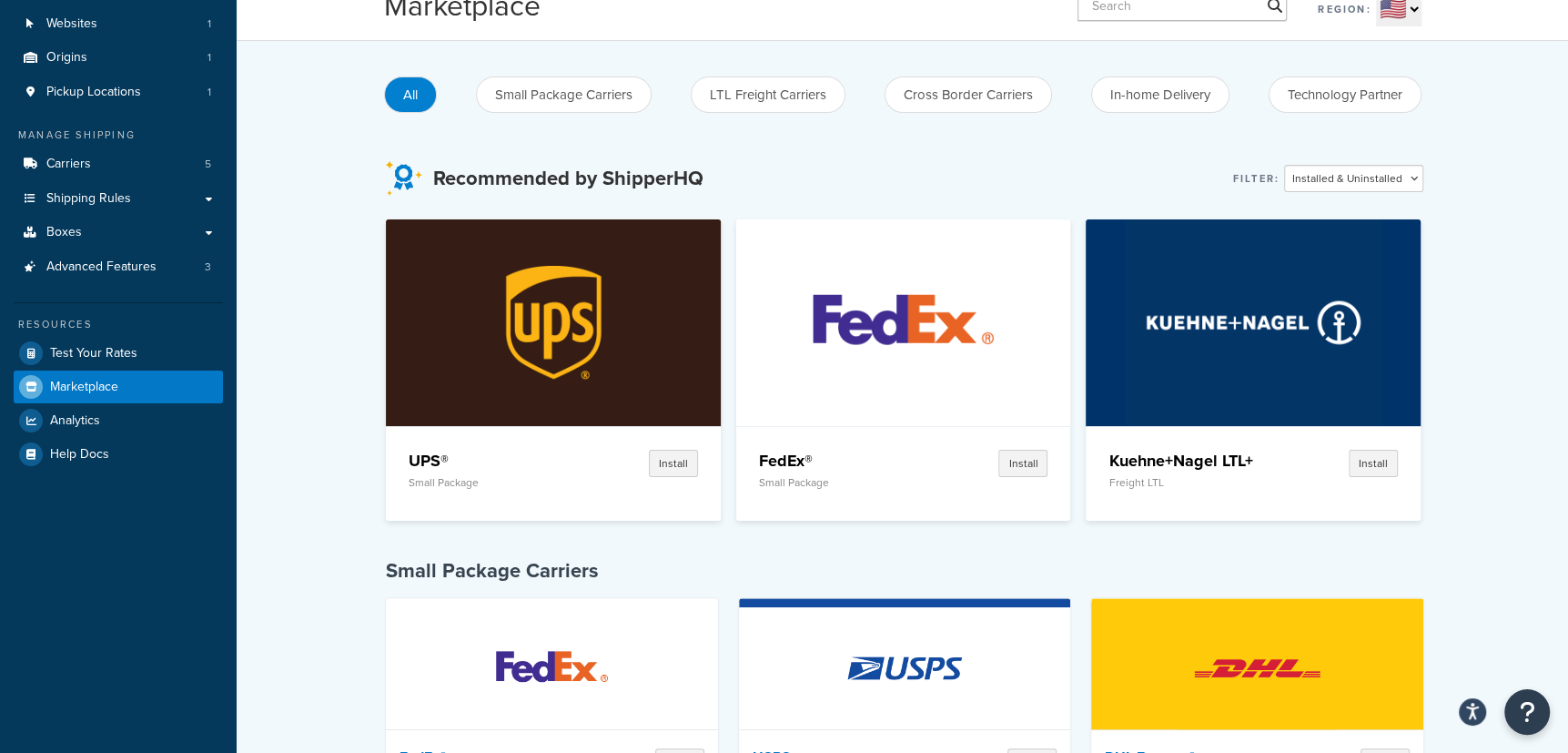 scroll, scrollTop: 0, scrollLeft: 0, axis: both 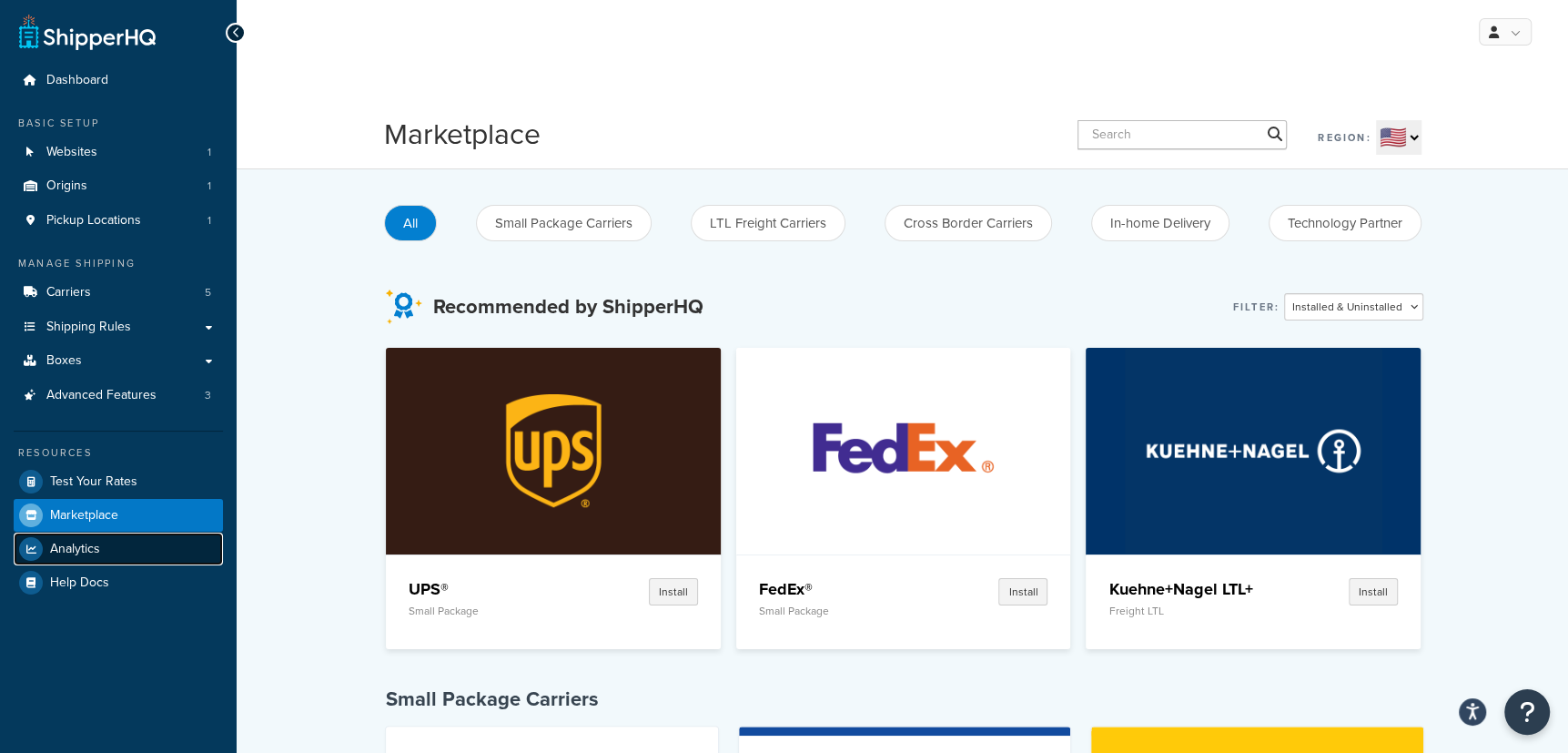 click on "Analytics" at bounding box center (75, 549) 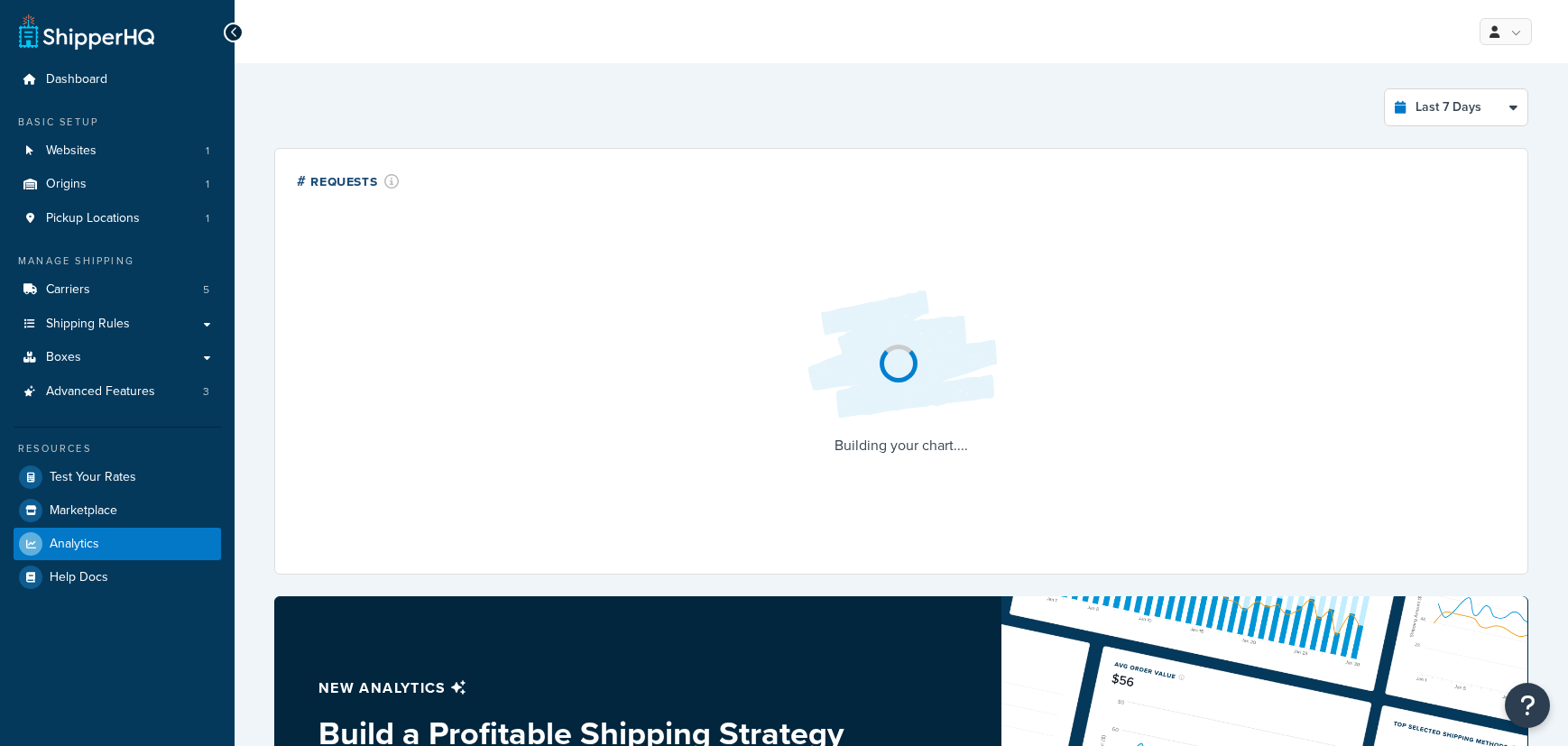 select on "last_7_days" 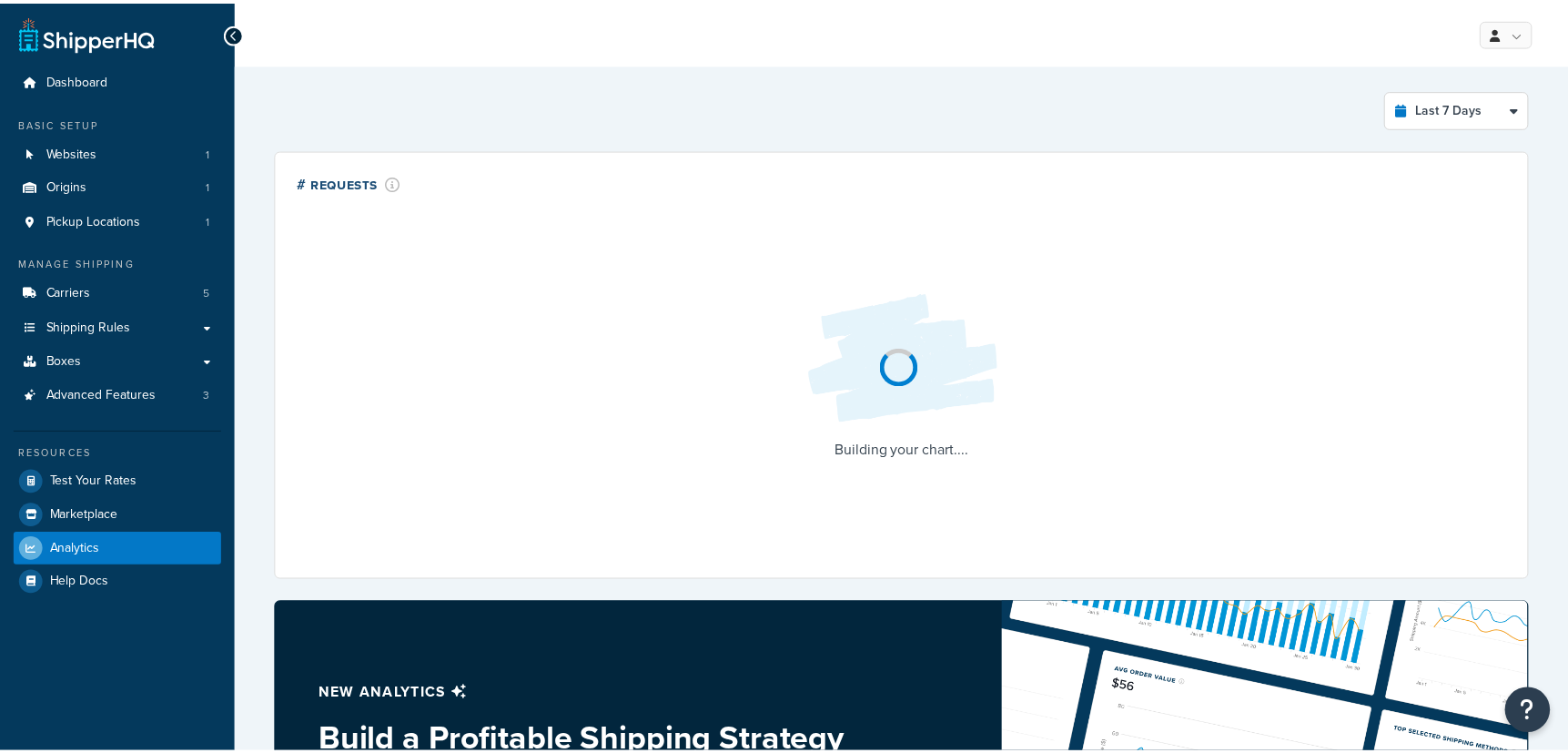 scroll, scrollTop: 0, scrollLeft: 0, axis: both 